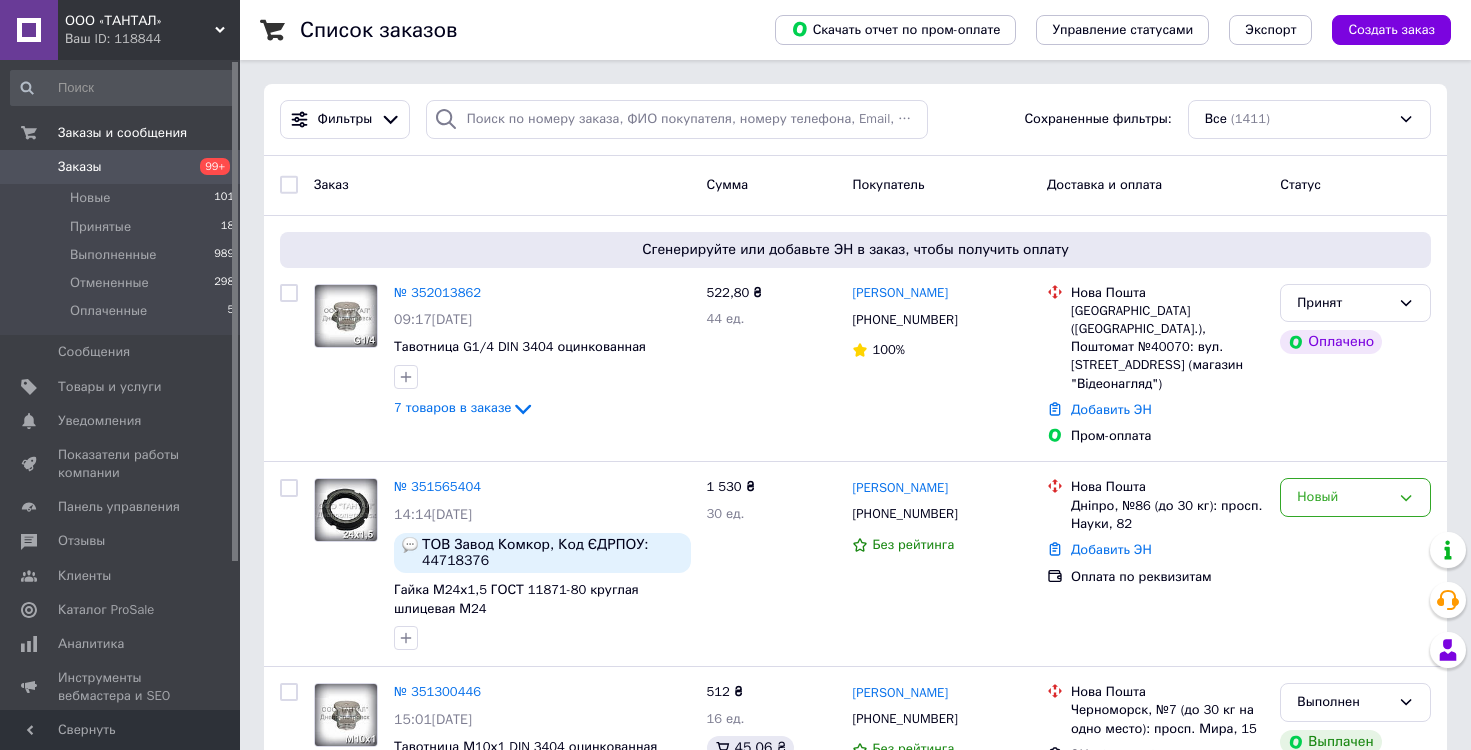 scroll, scrollTop: 0, scrollLeft: 0, axis: both 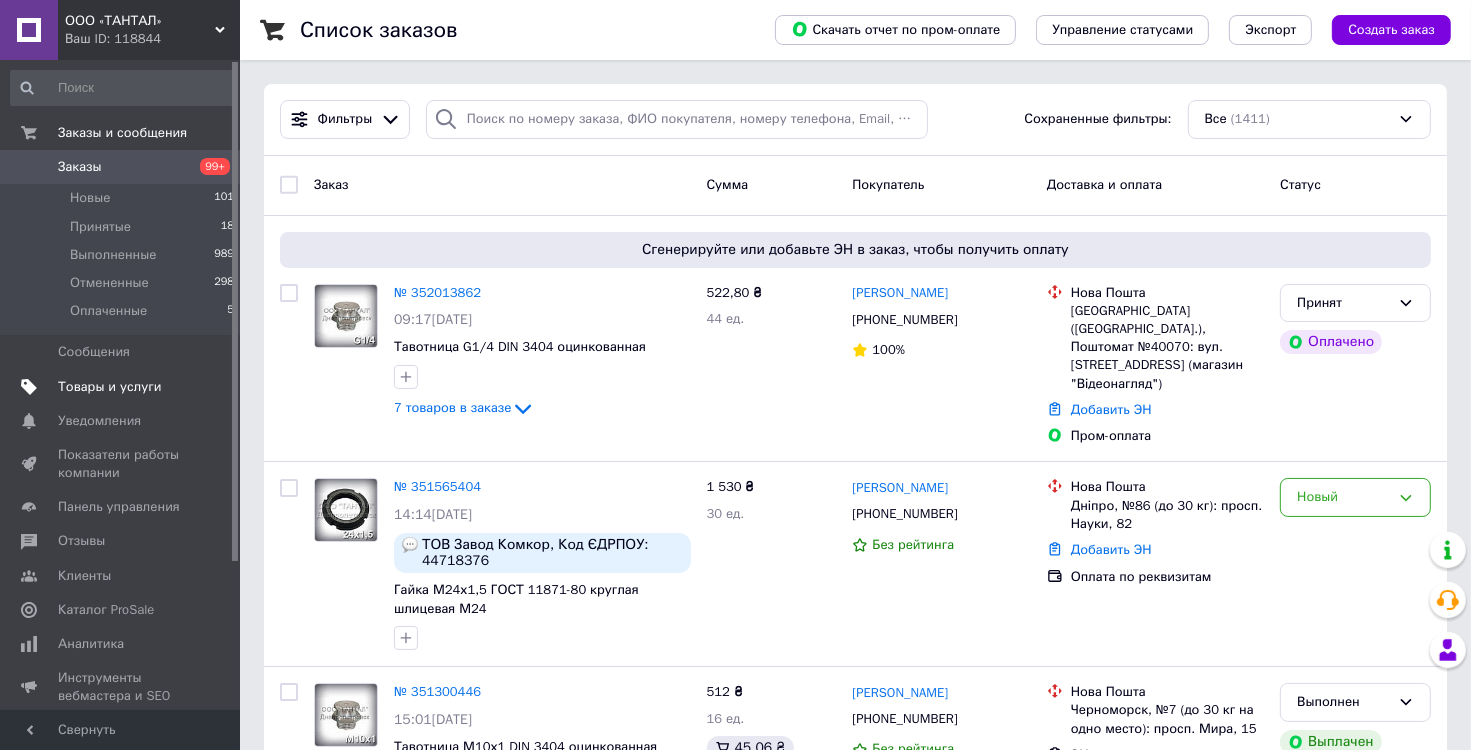 click on "Товары и услуги" at bounding box center (110, 387) 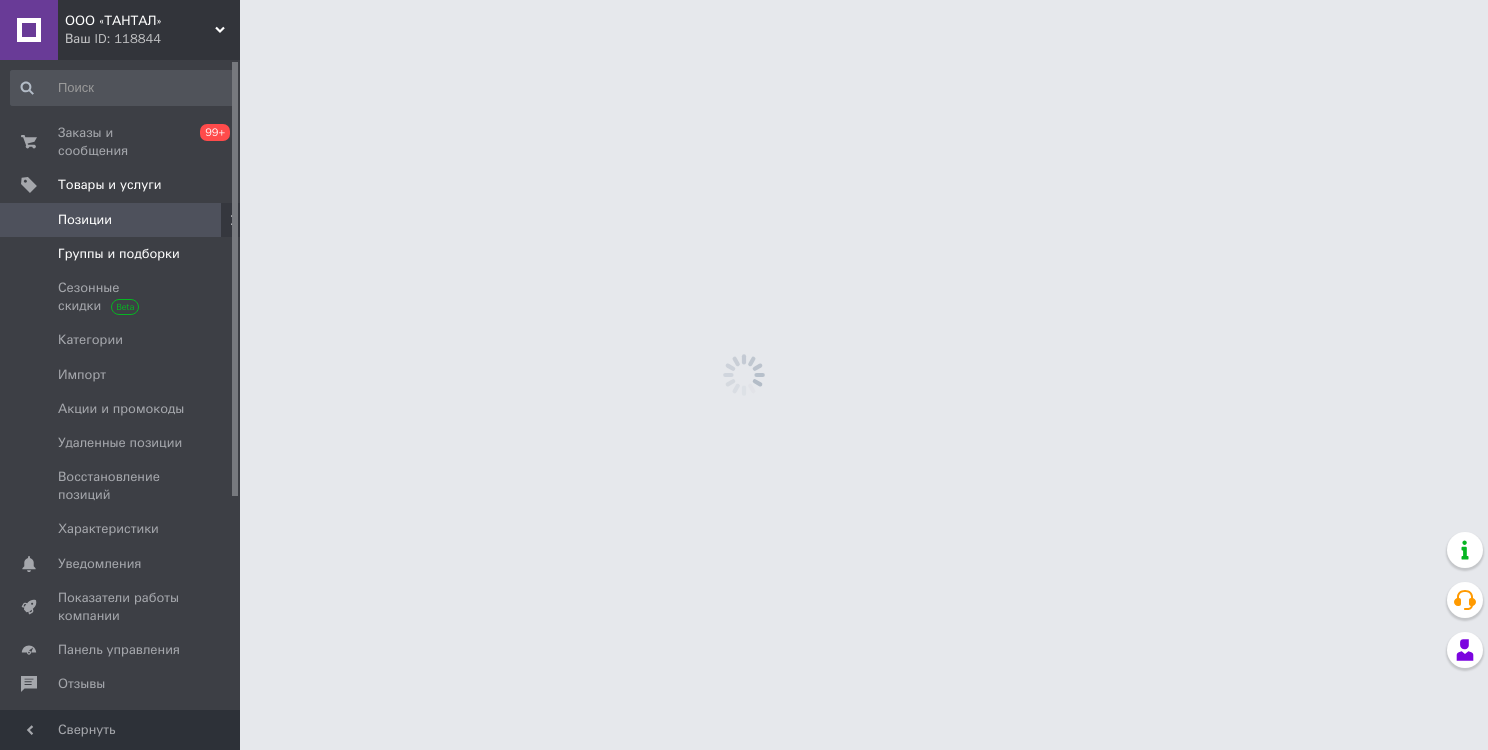 click on "Группы и подборки" at bounding box center (119, 254) 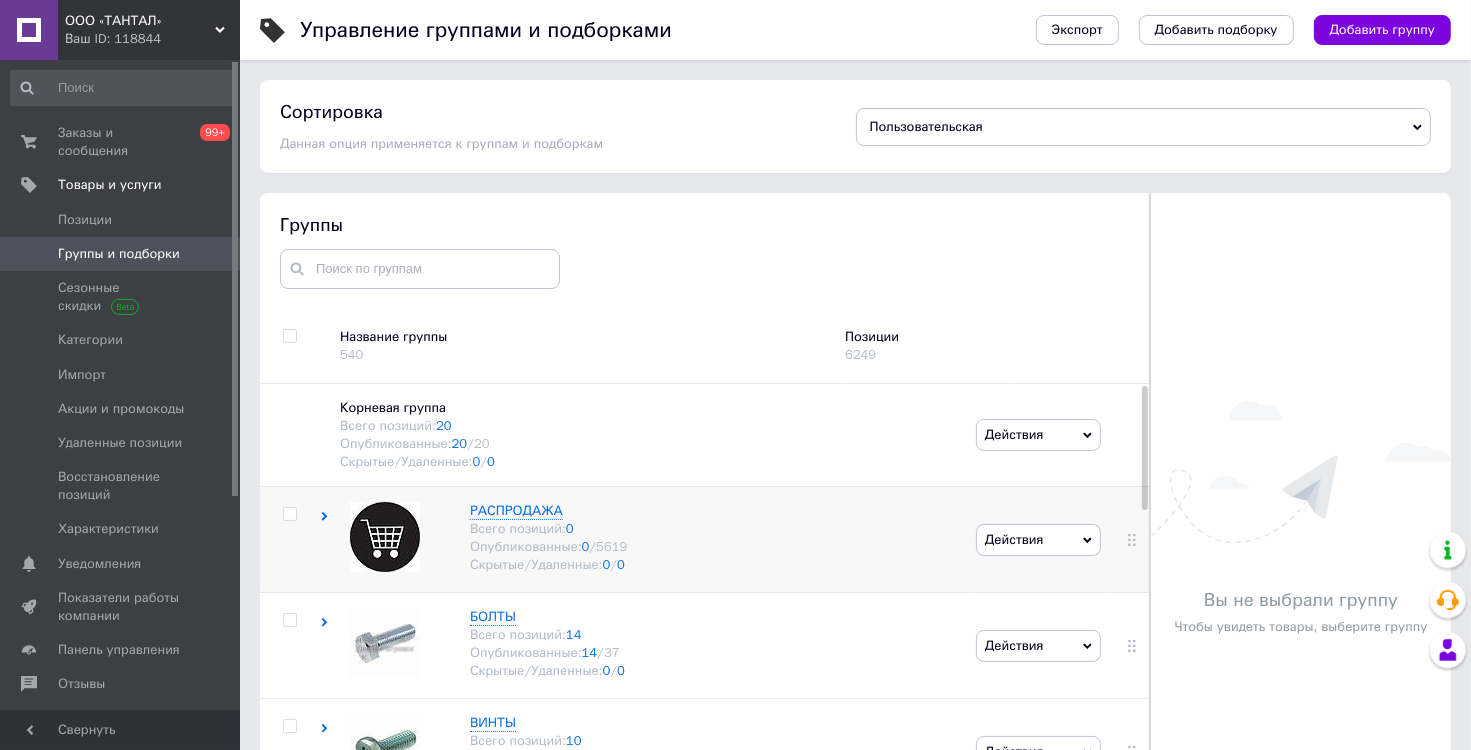 click 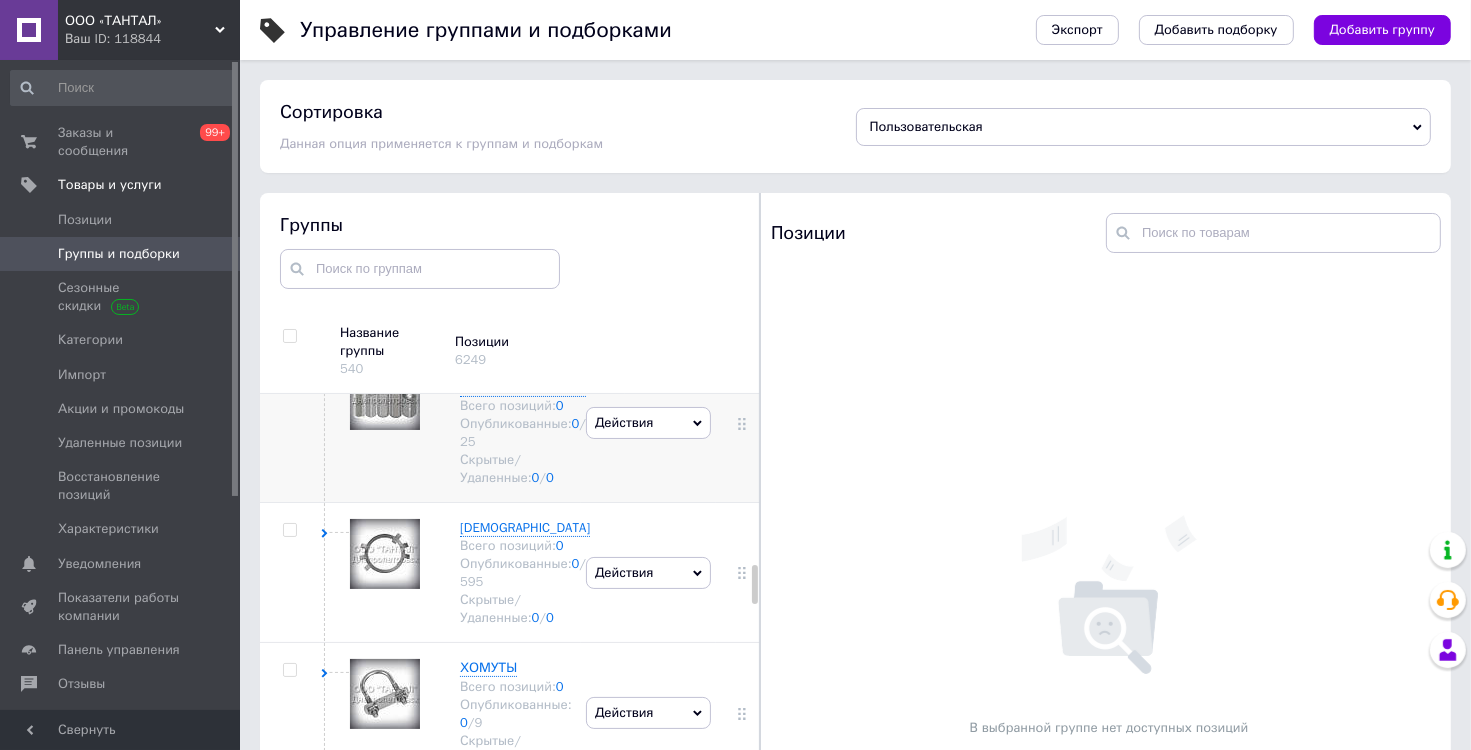 scroll, scrollTop: 2000, scrollLeft: 0, axis: vertical 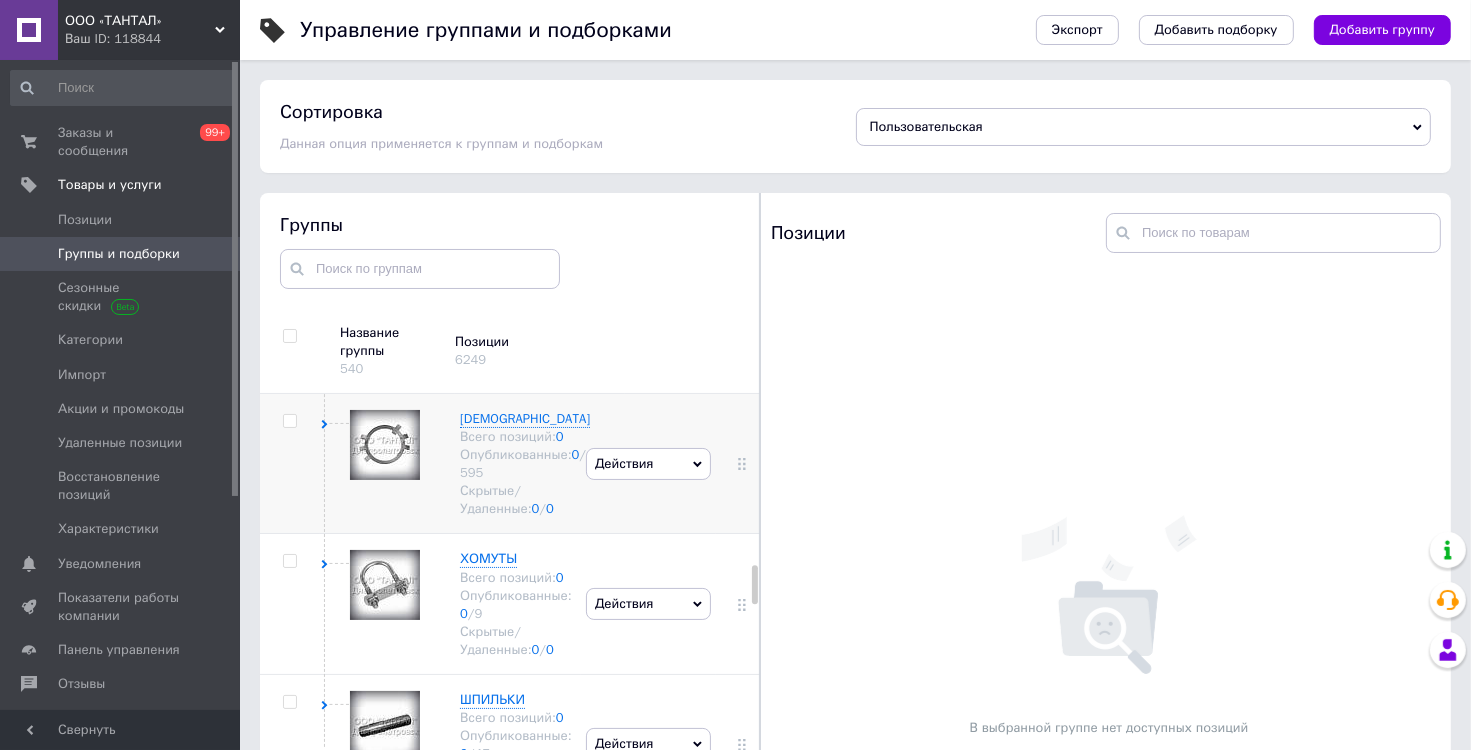 click at bounding box center (290, 421) 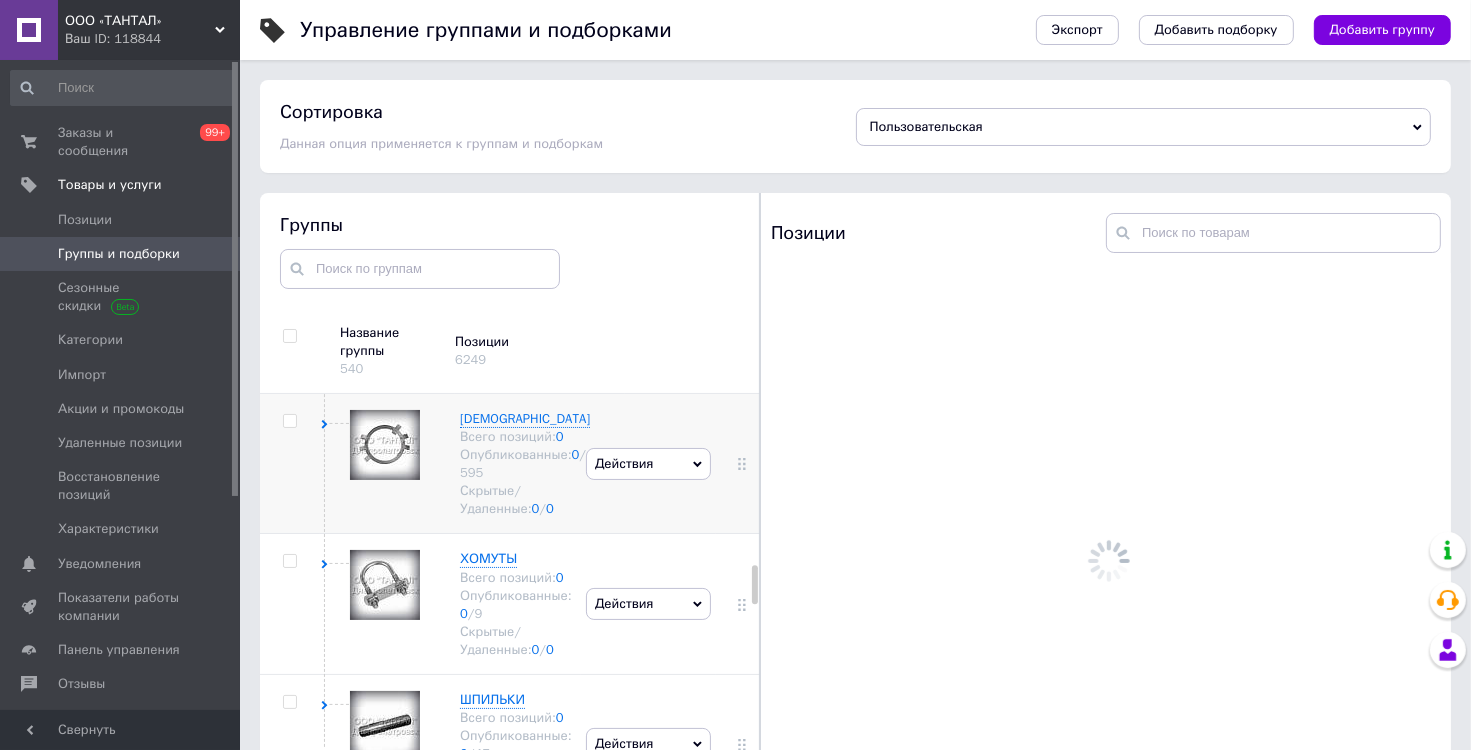 click 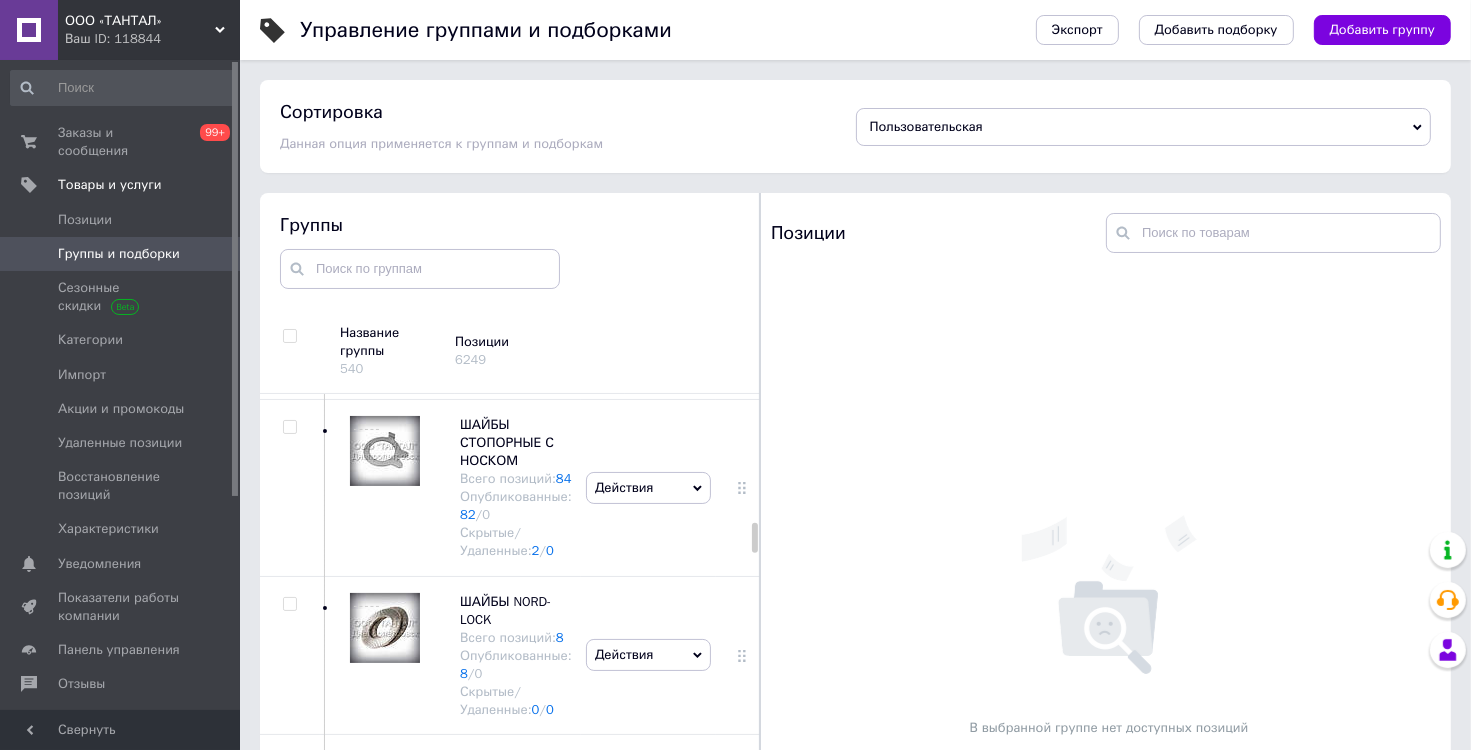 scroll, scrollTop: 2500, scrollLeft: 0, axis: vertical 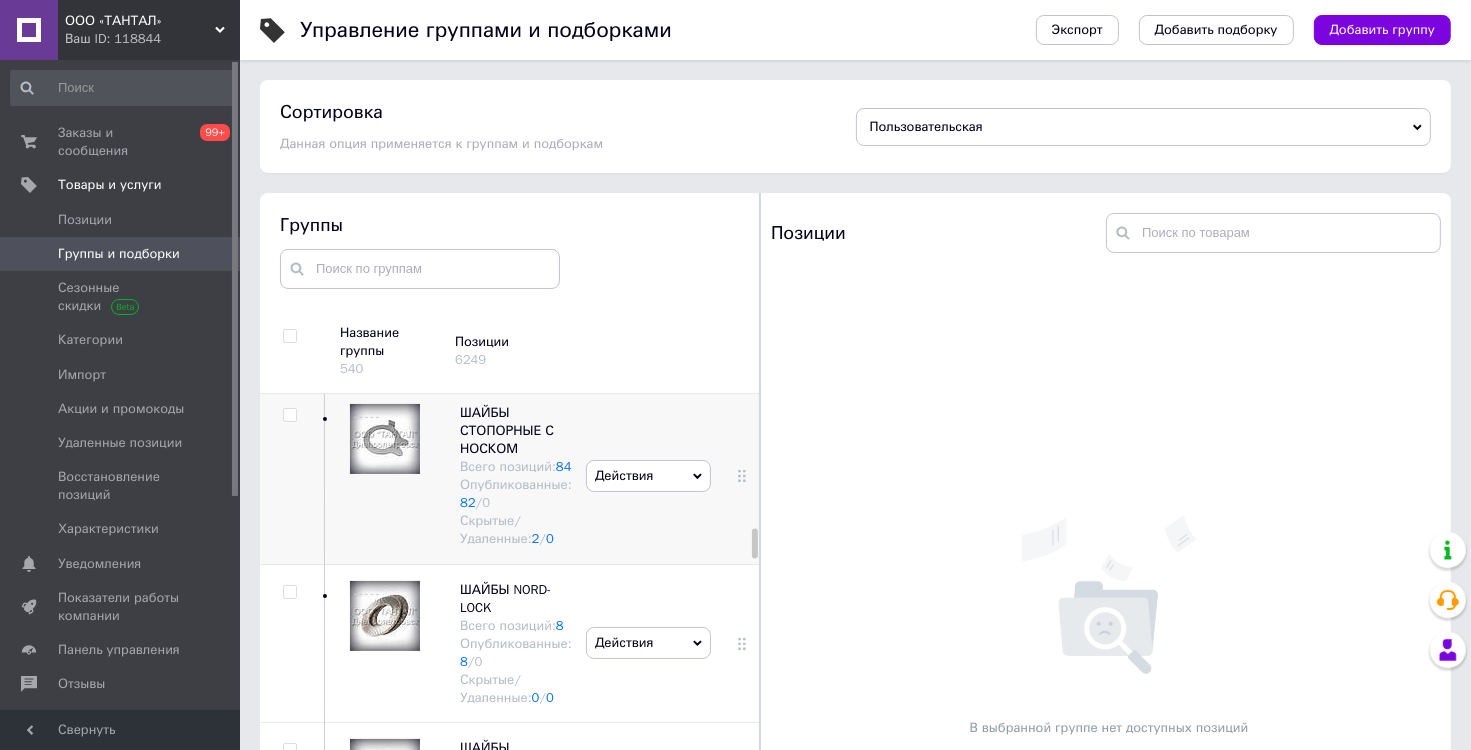 click at bounding box center (385, 439) 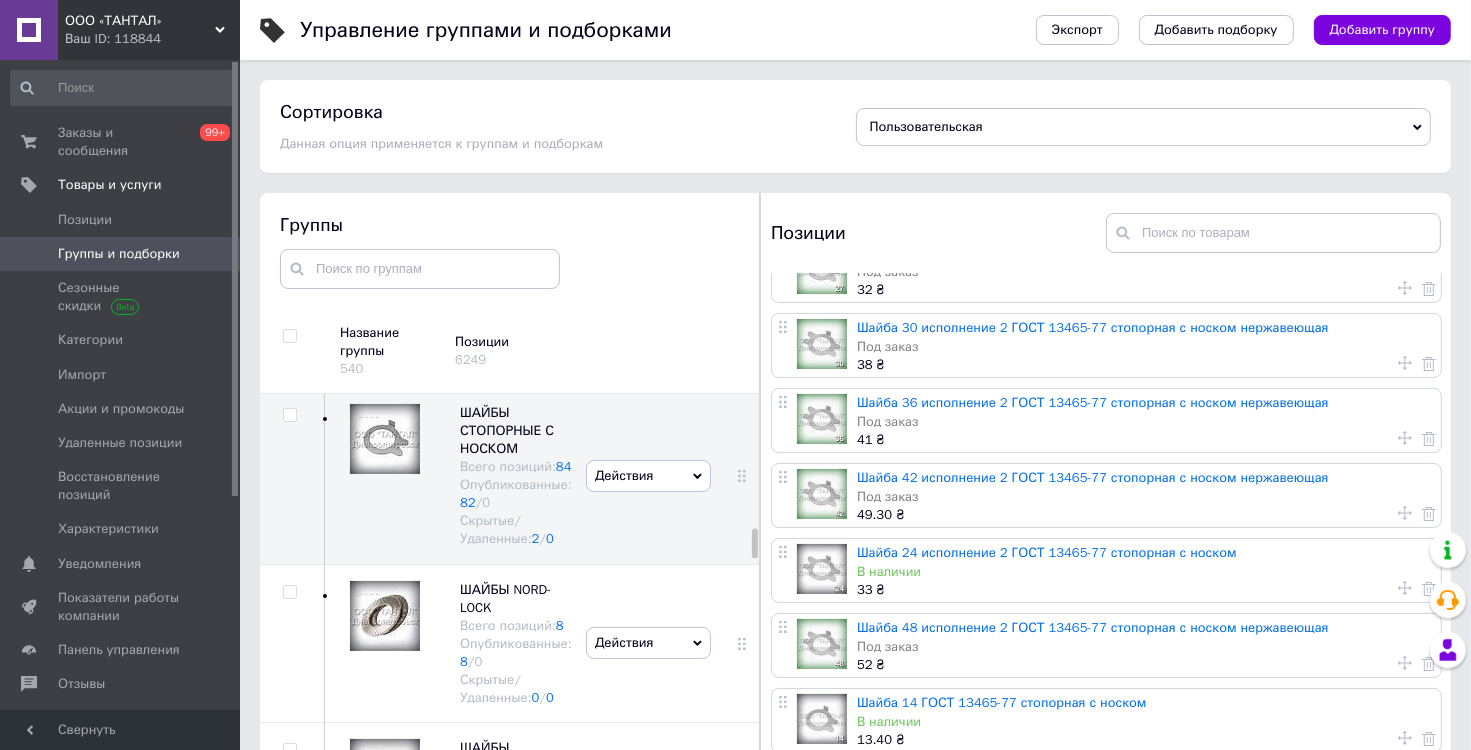scroll, scrollTop: 5789, scrollLeft: 0, axis: vertical 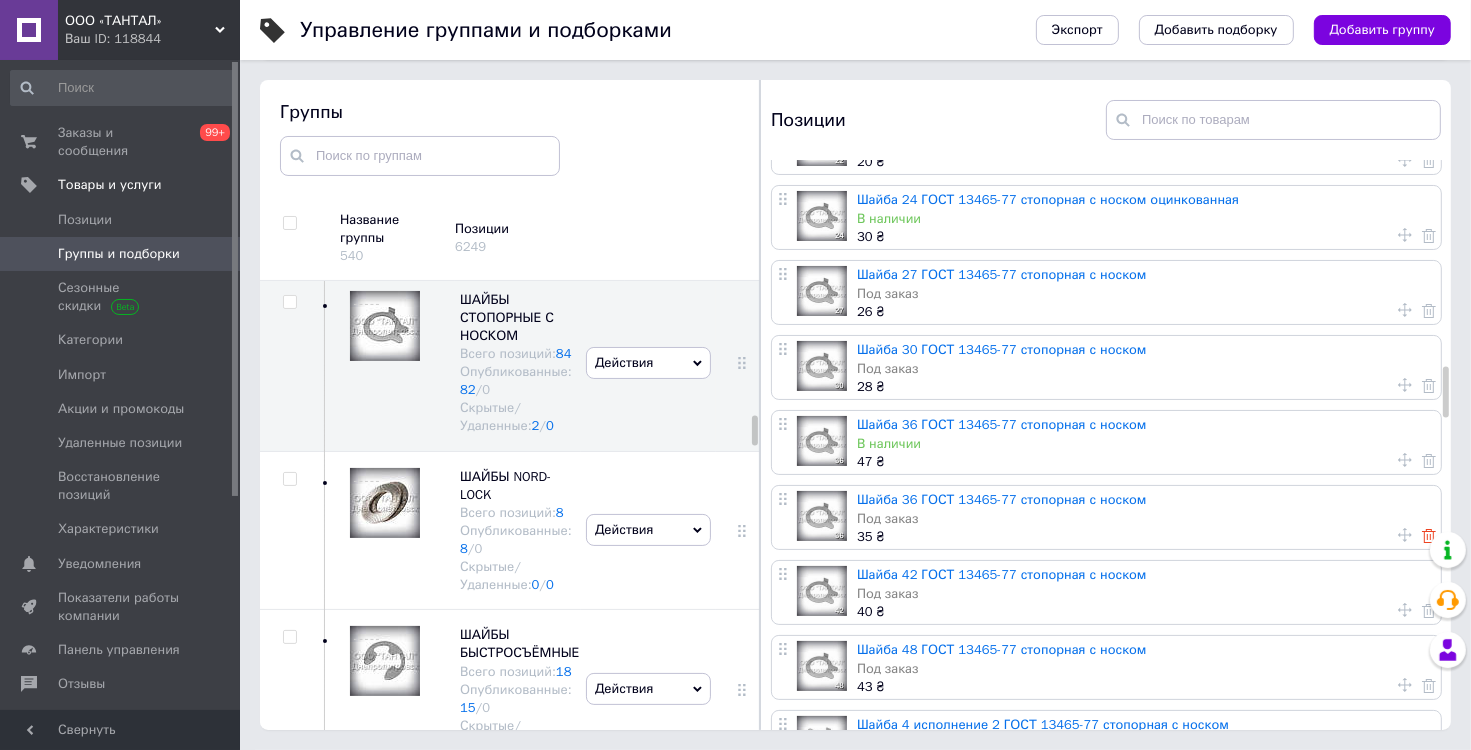 click 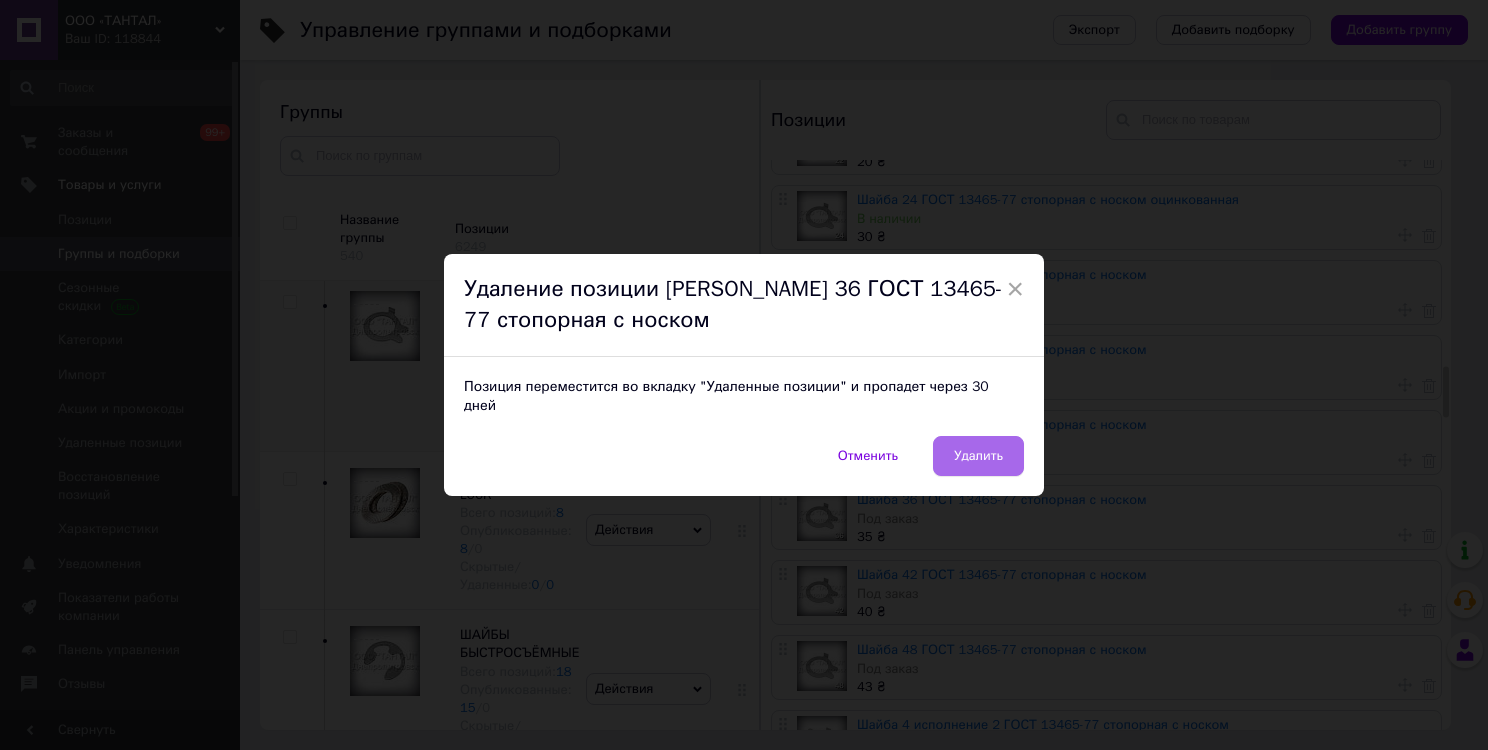 click on "Удалить" at bounding box center [978, 456] 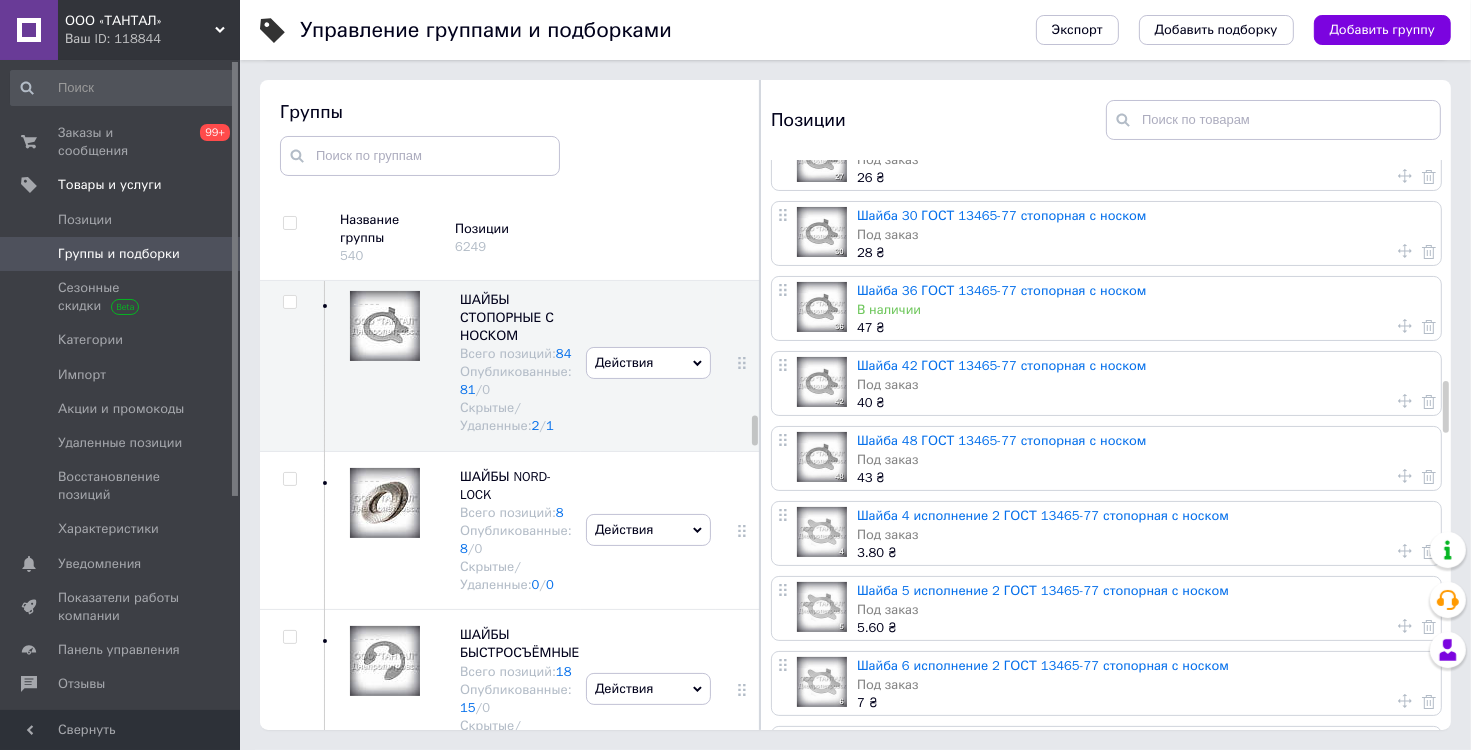 scroll, scrollTop: 2400, scrollLeft: 0, axis: vertical 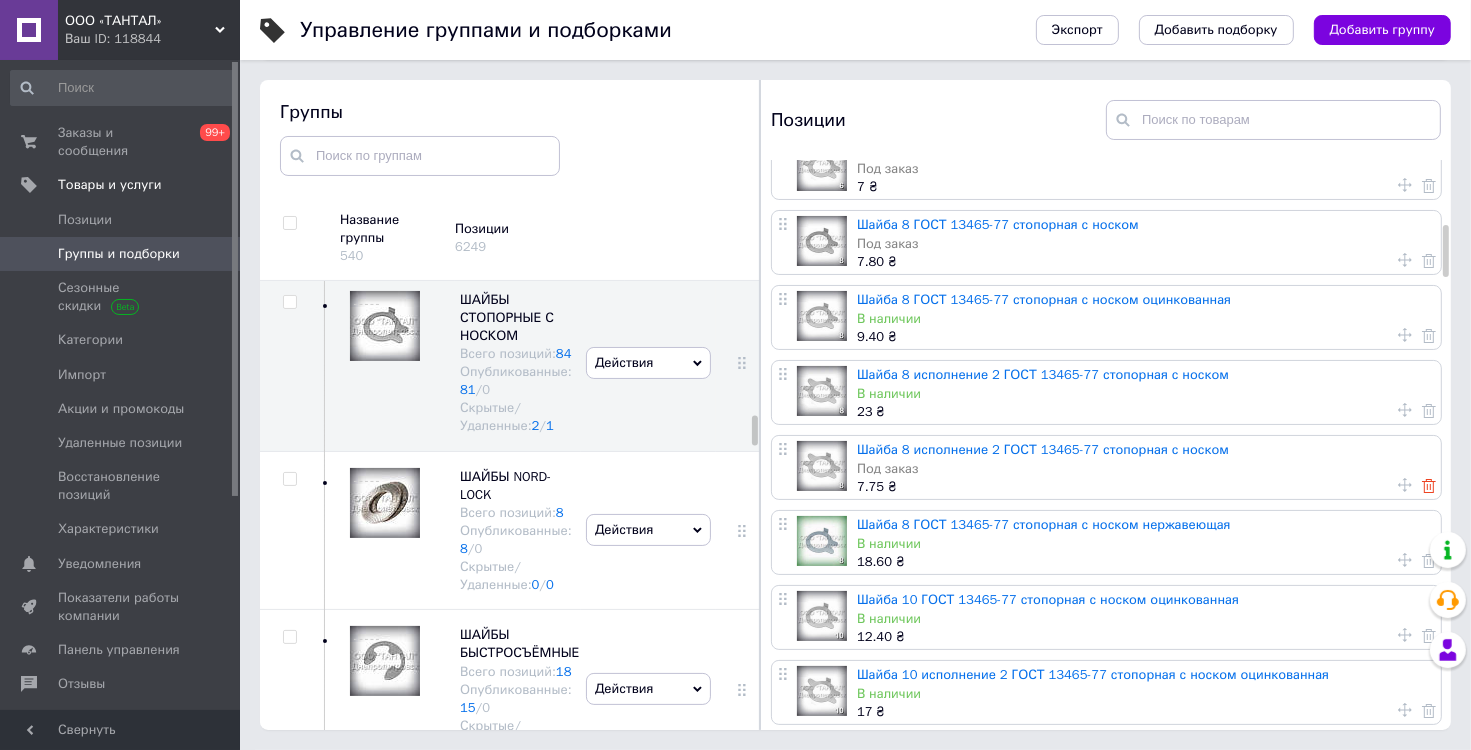 click 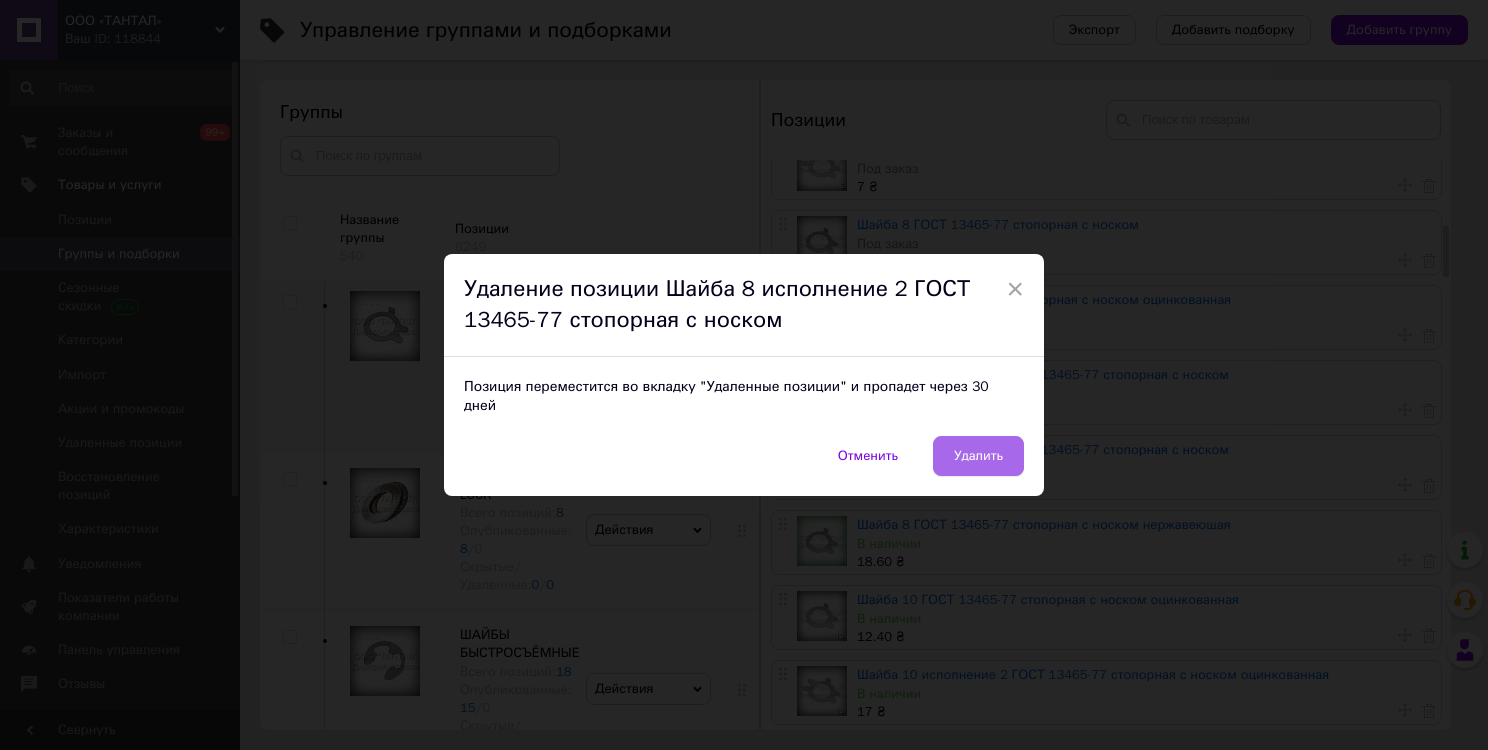 click on "Удалить" at bounding box center (978, 456) 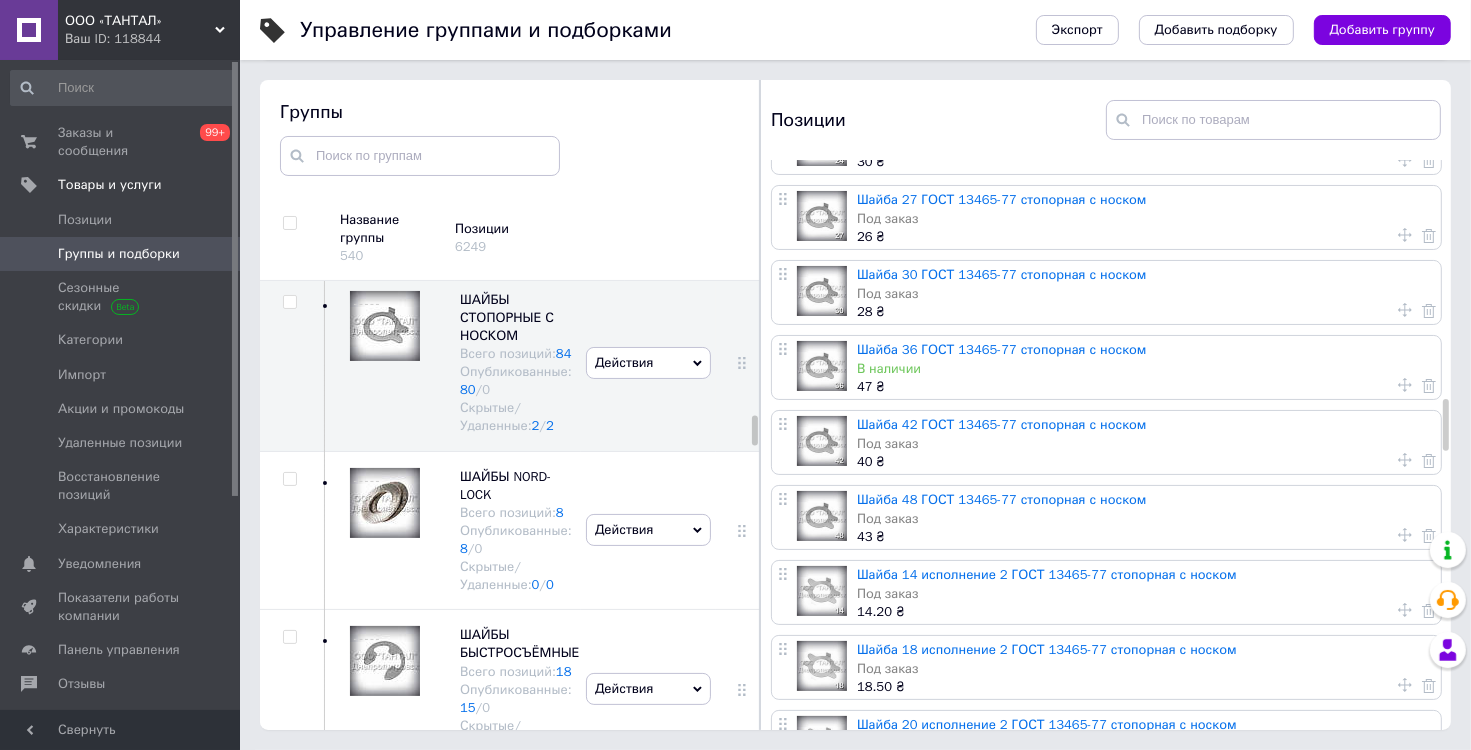 scroll, scrollTop: 2700, scrollLeft: 0, axis: vertical 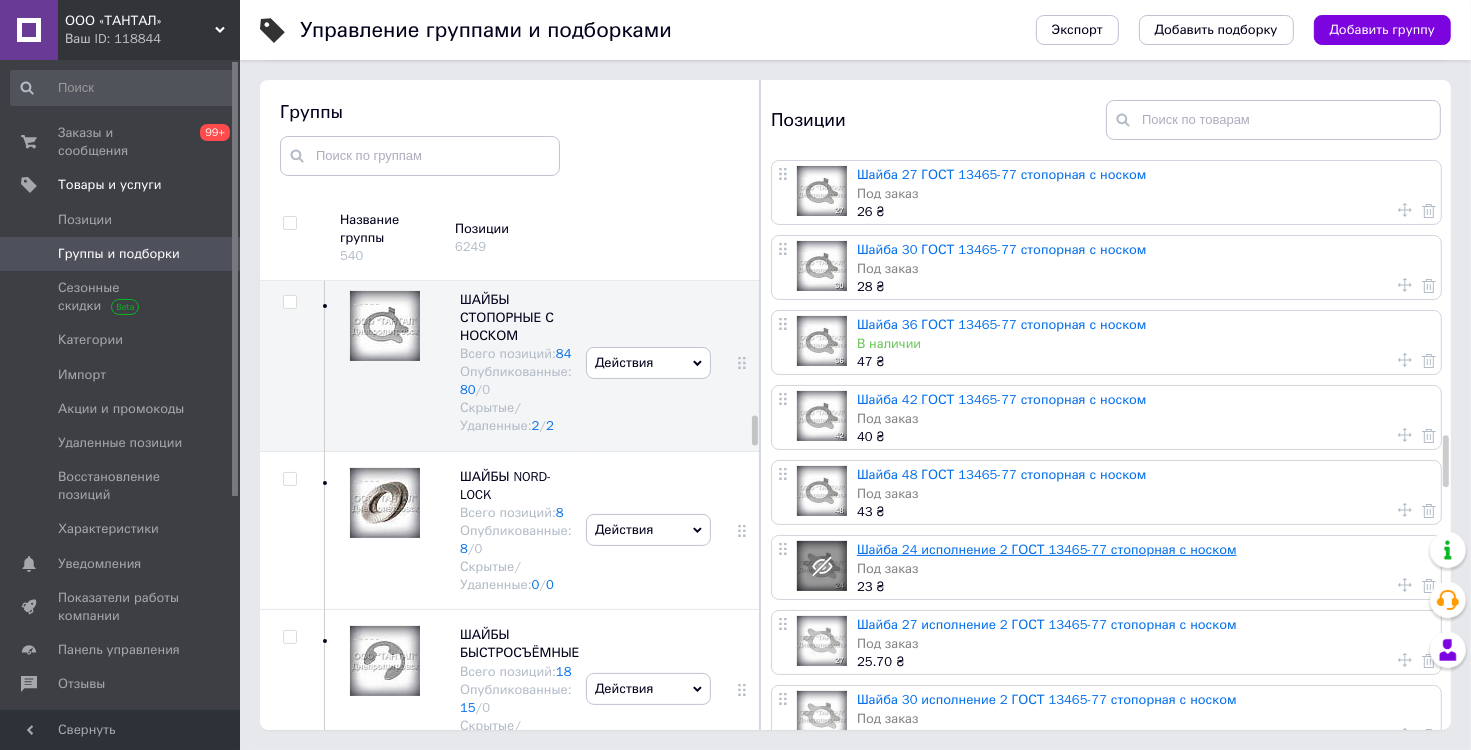 click on "Шайба 24 исполнение 2 ГОСТ 13465-77 стопорная с носком" at bounding box center (1047, 549) 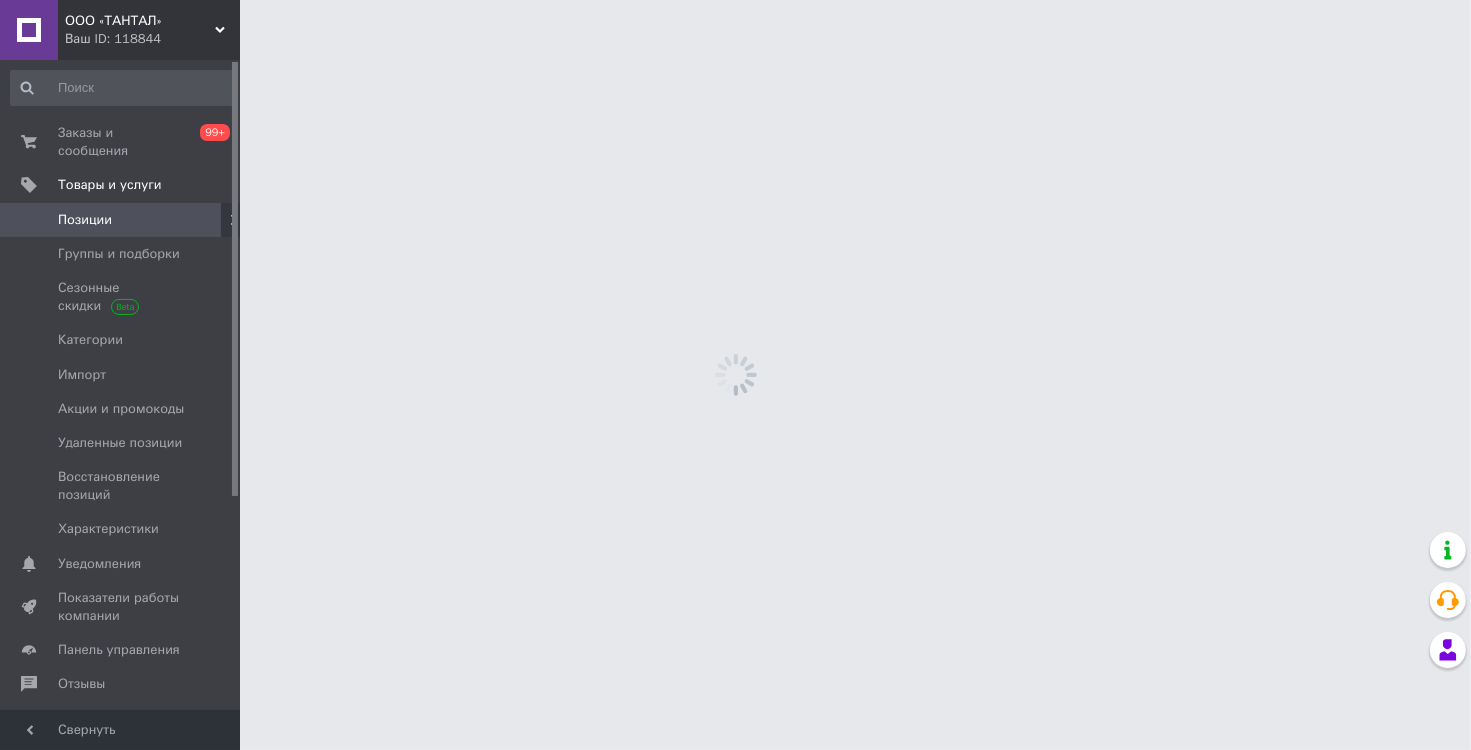 scroll, scrollTop: 0, scrollLeft: 0, axis: both 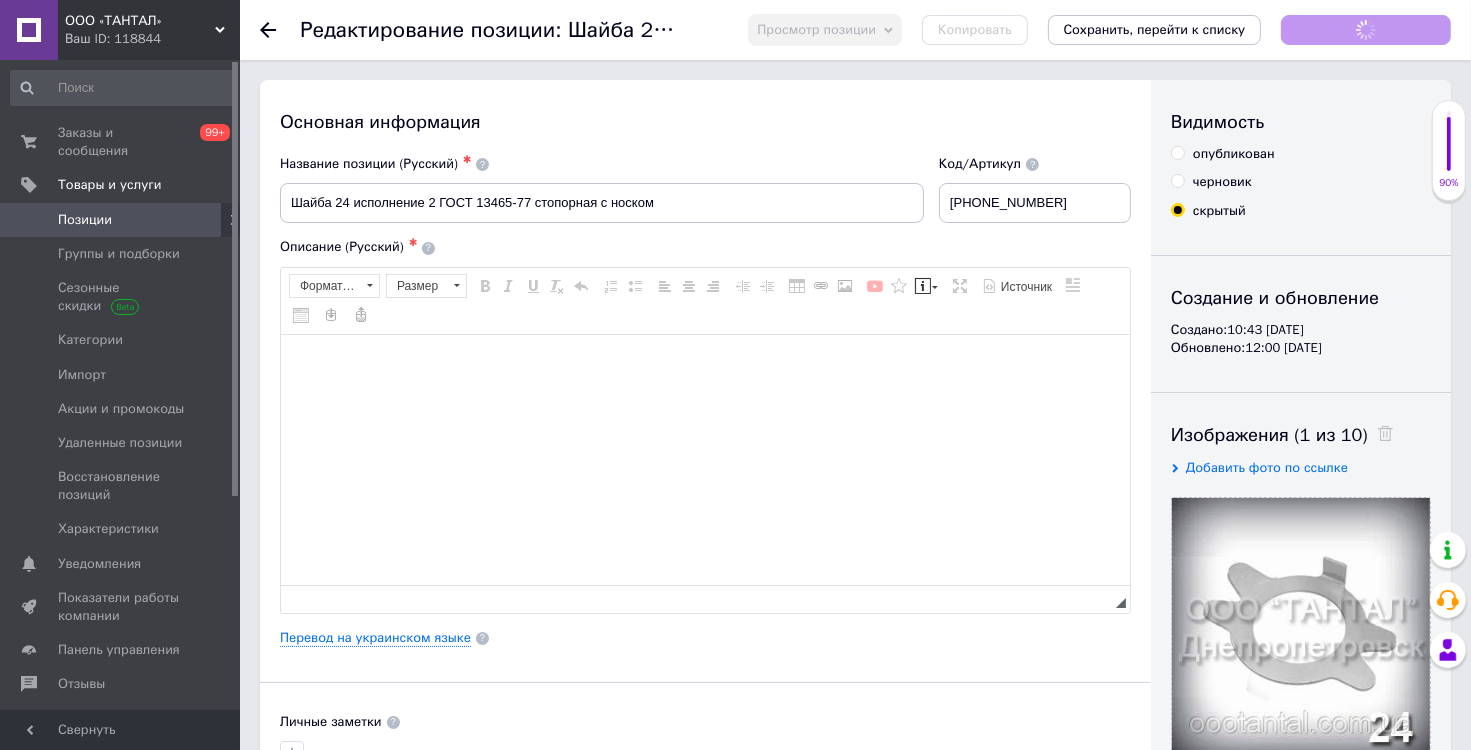checkbox on "true" 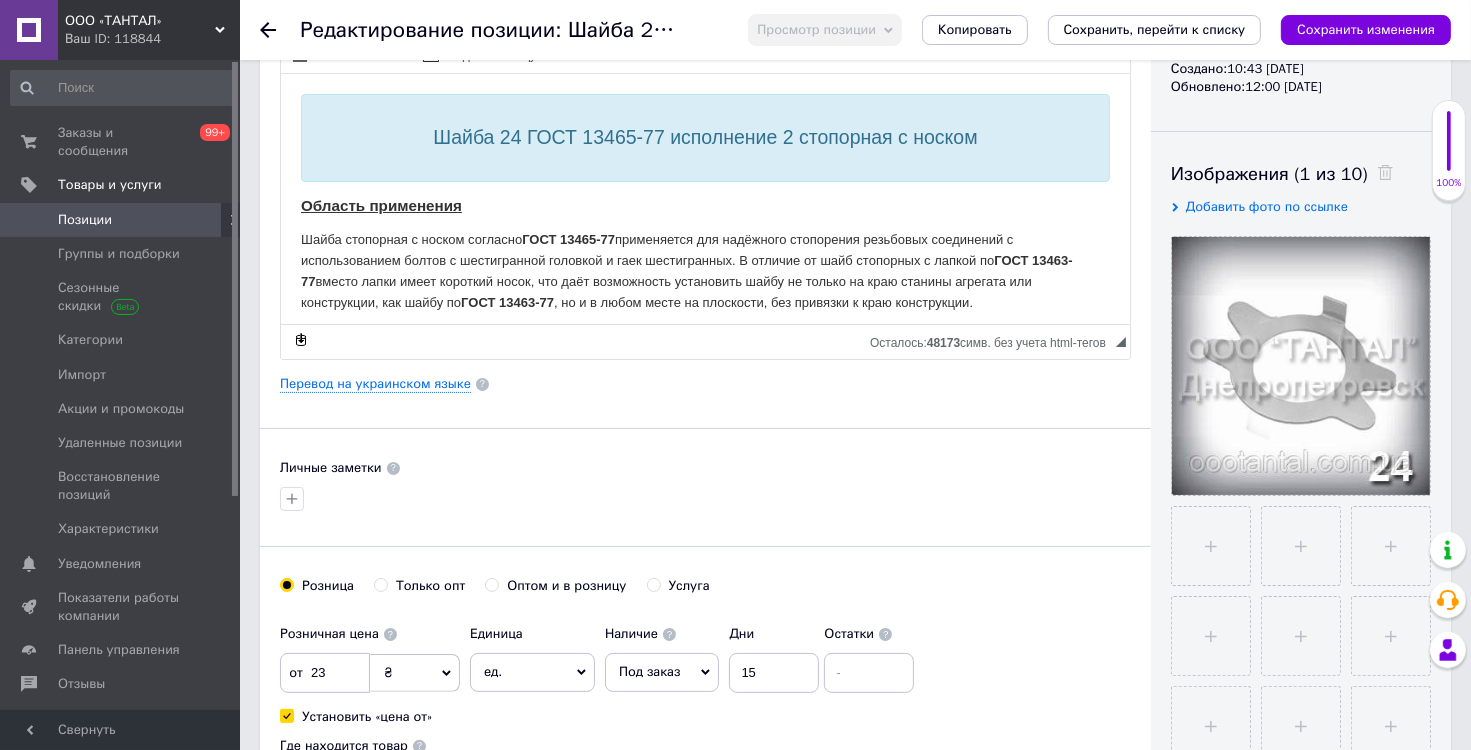 scroll, scrollTop: 0, scrollLeft: 0, axis: both 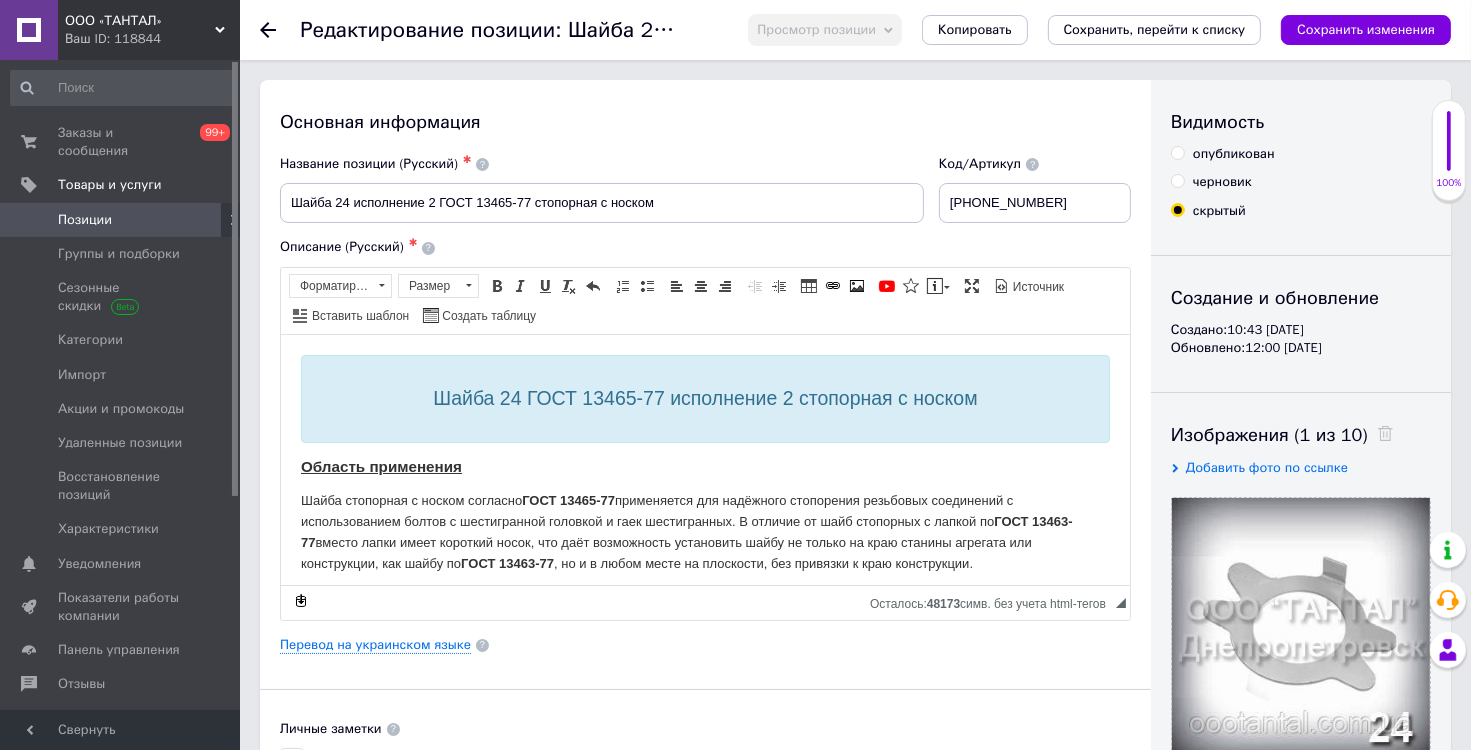 click on "опубликован" at bounding box center (1234, 154) 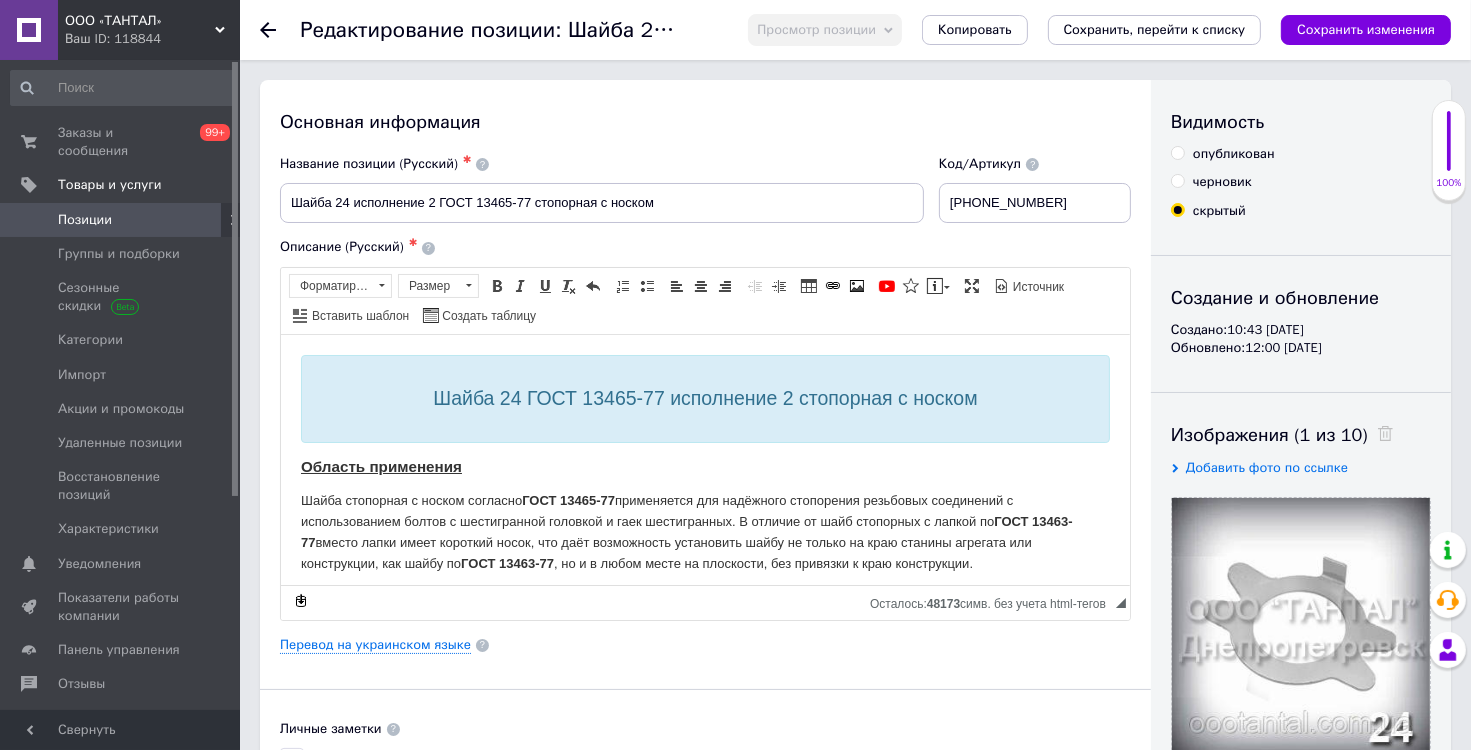radio on "true" 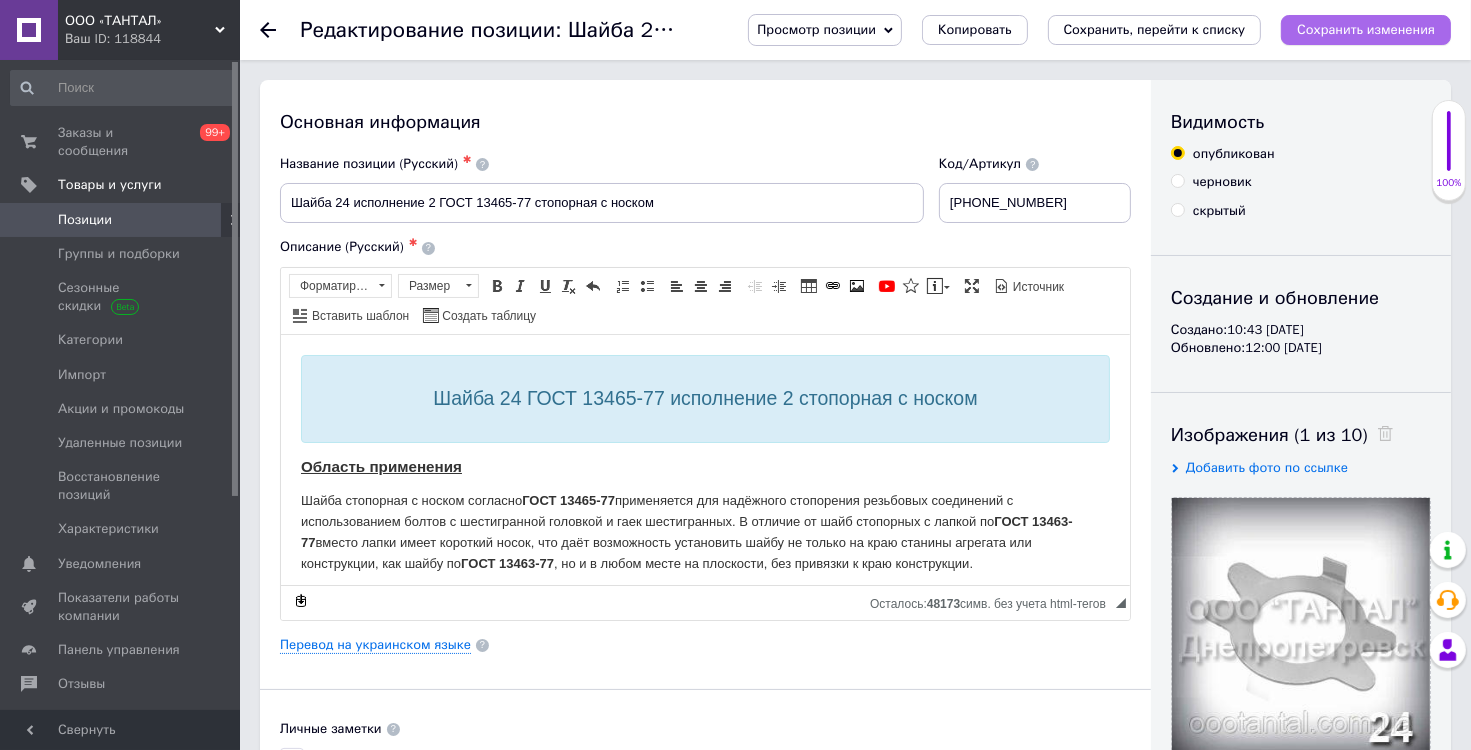 click on "Сохранить изменения" at bounding box center (1366, 29) 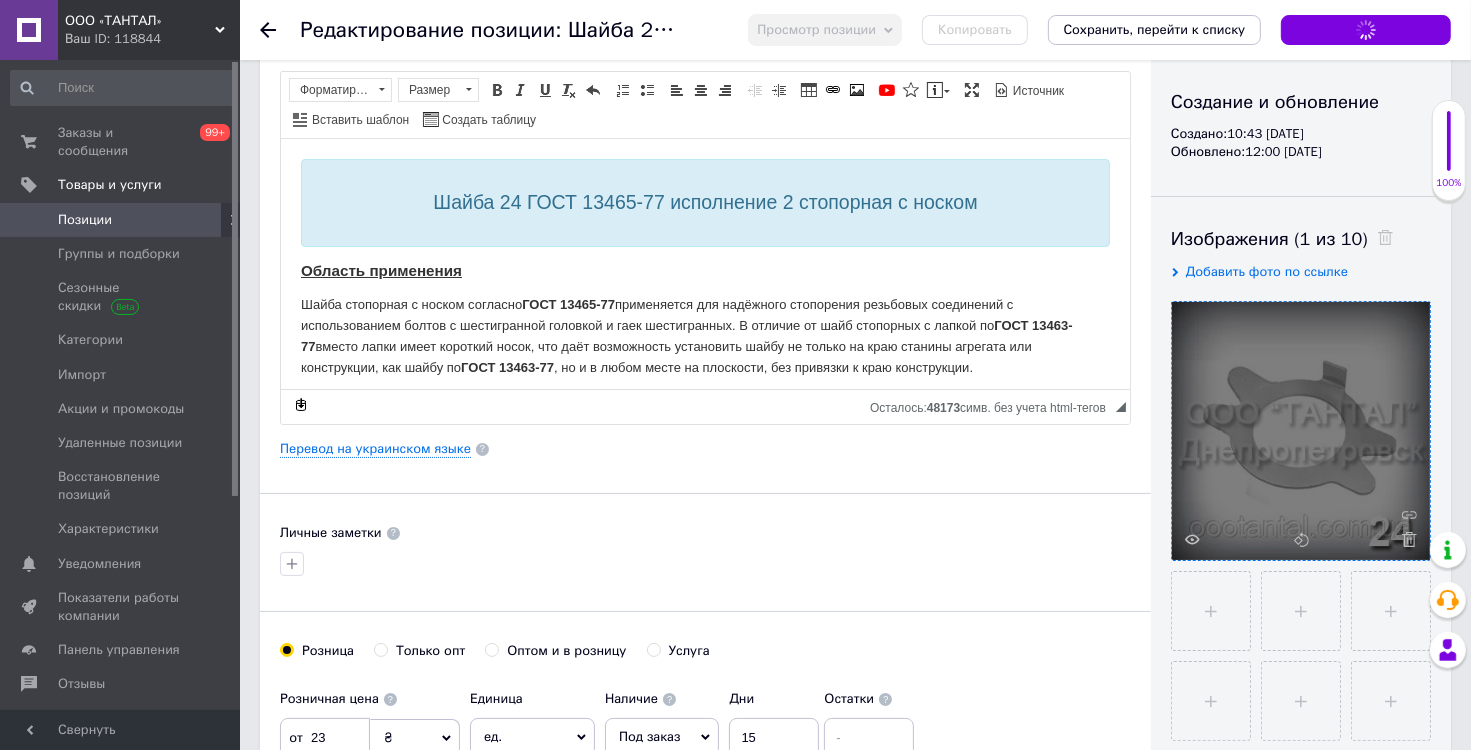 scroll, scrollTop: 200, scrollLeft: 0, axis: vertical 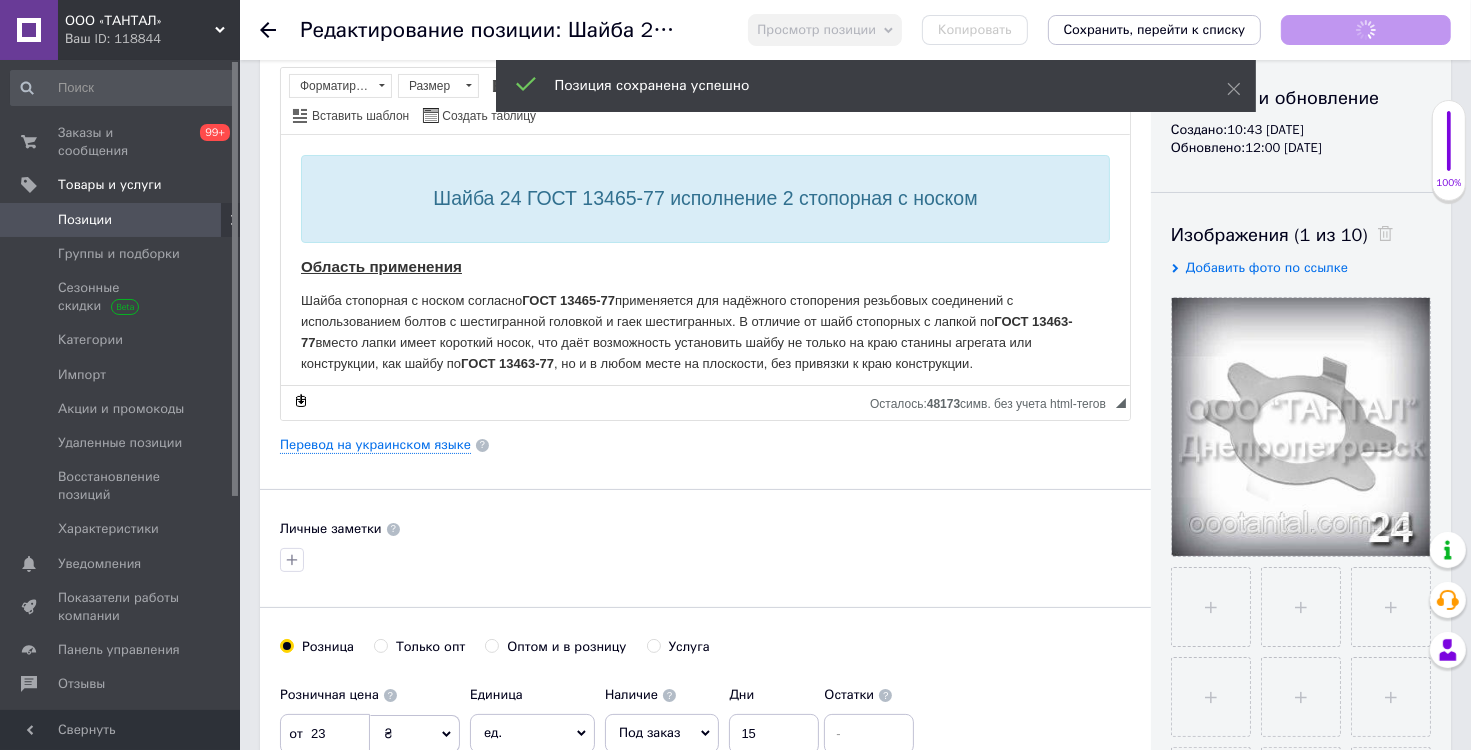 checkbox on "true" 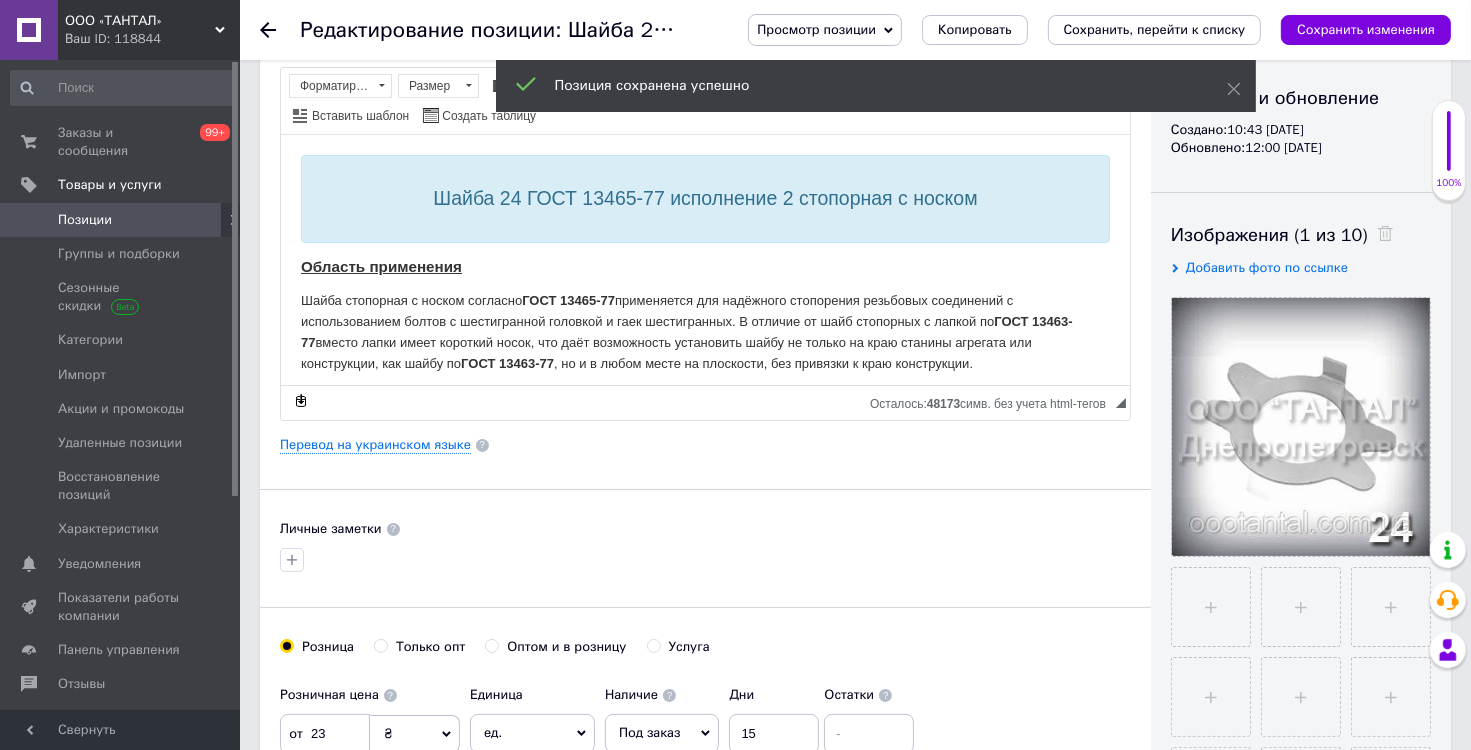 click 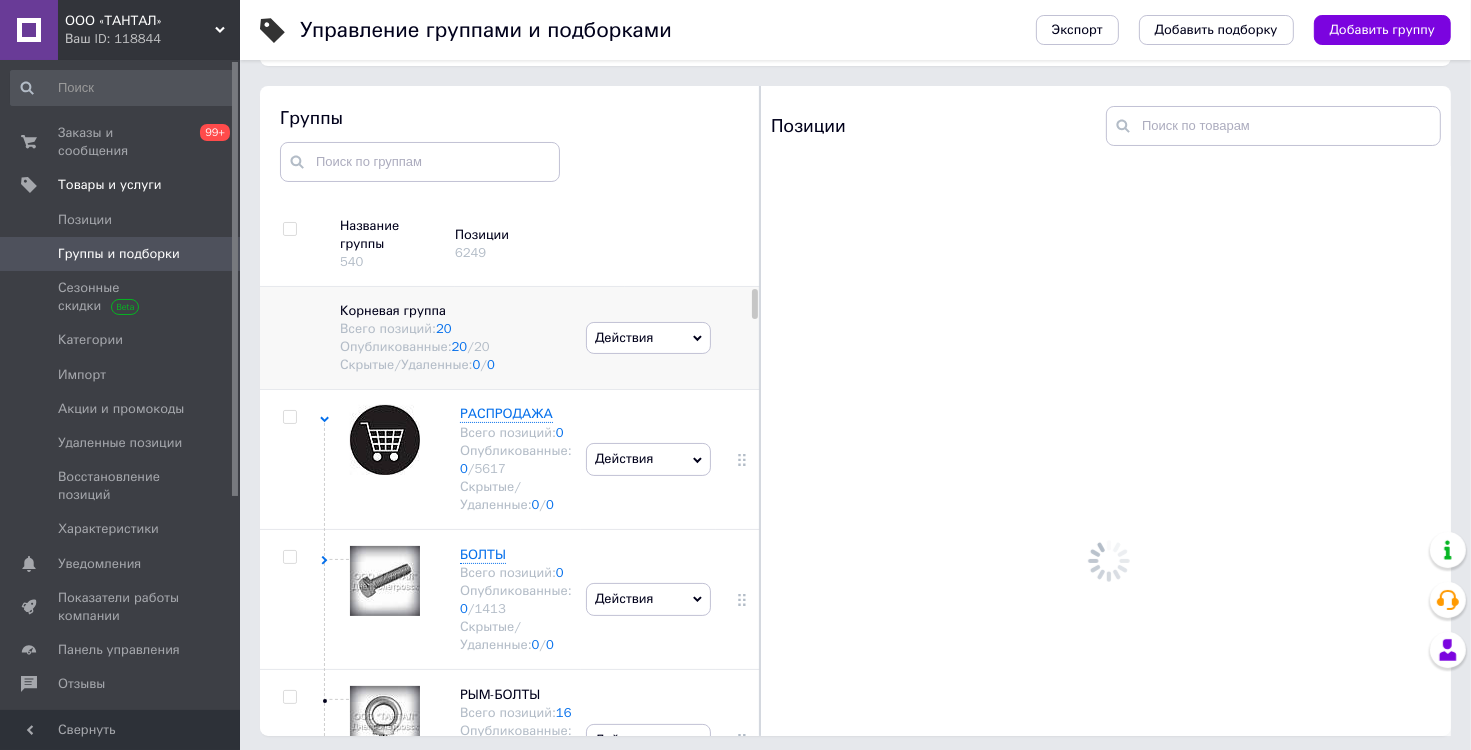 scroll, scrollTop: 113, scrollLeft: 0, axis: vertical 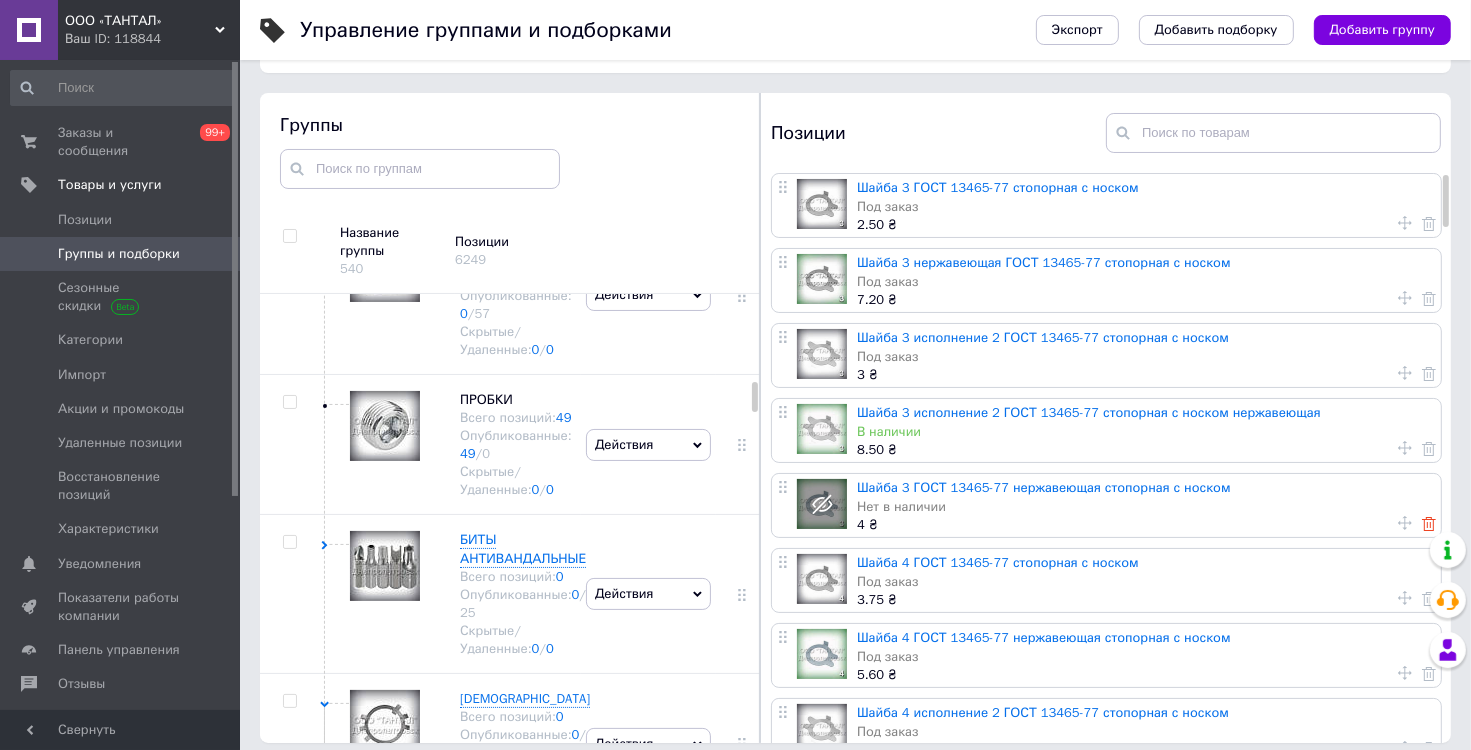 click 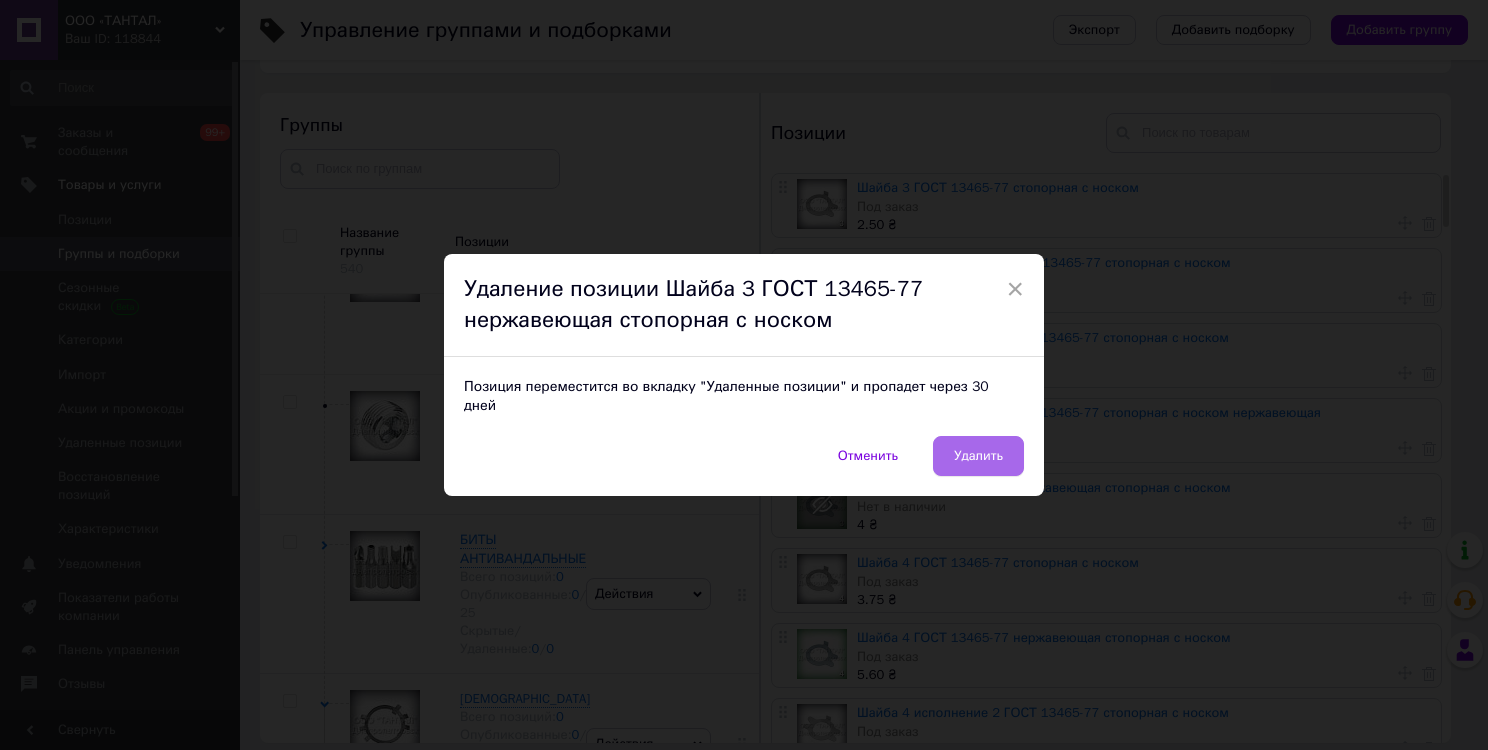 click on "Удалить" at bounding box center [978, 456] 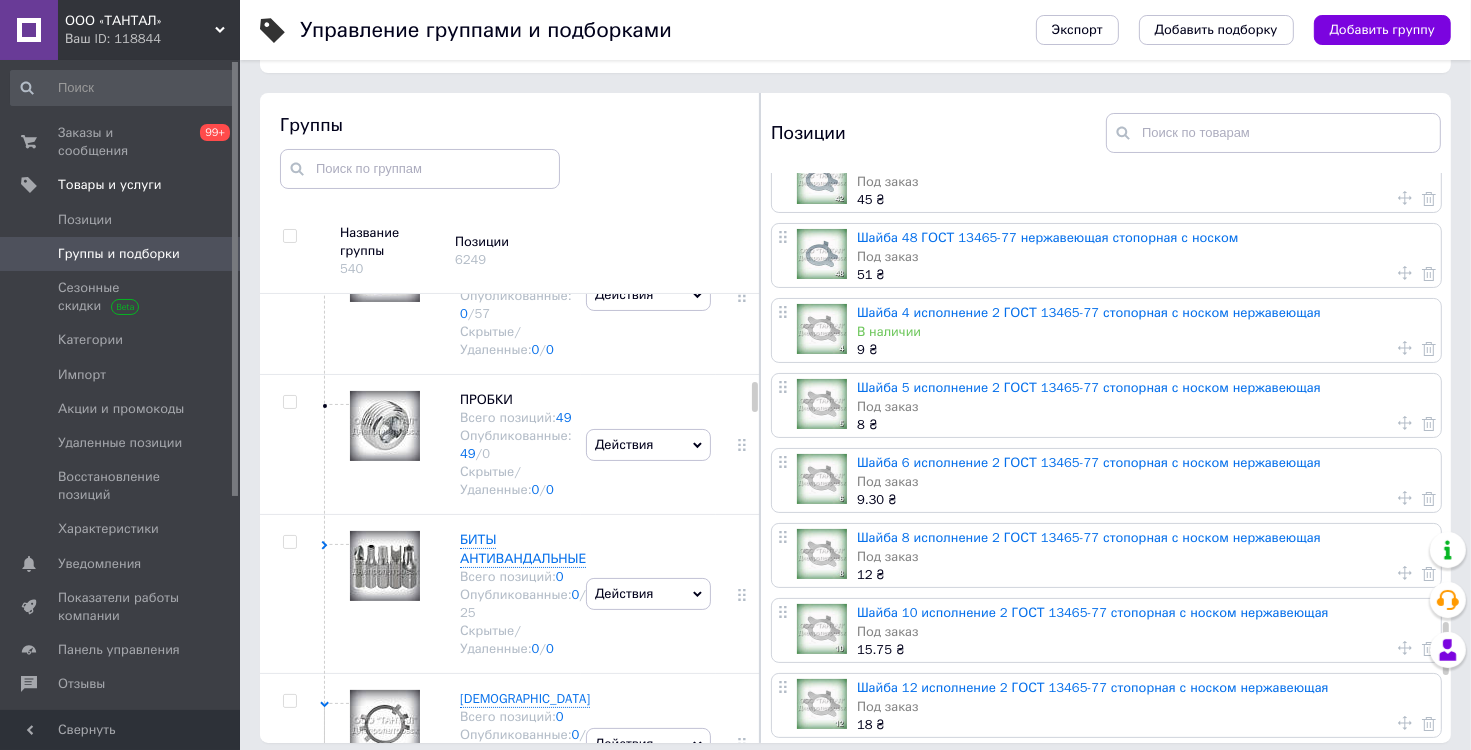 scroll, scrollTop: 4800, scrollLeft: 0, axis: vertical 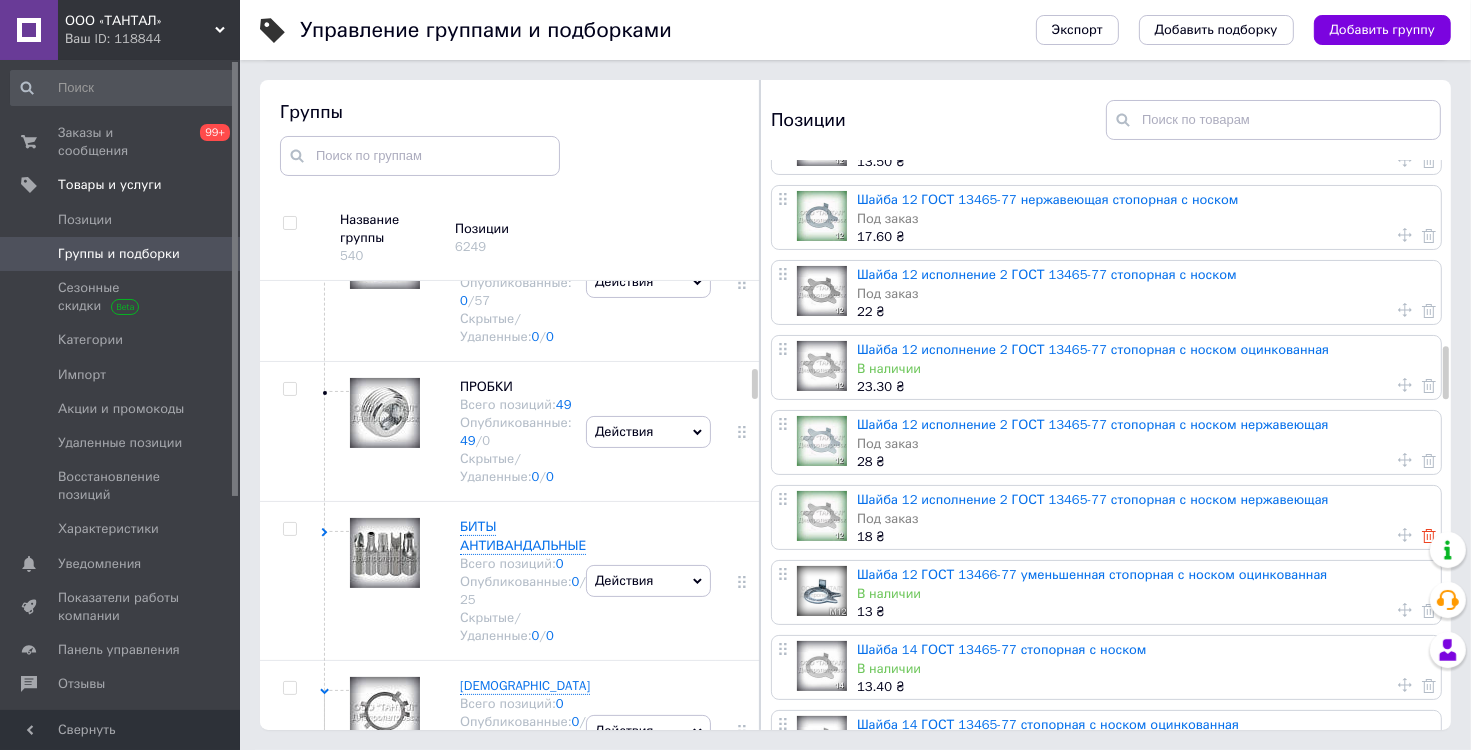 click 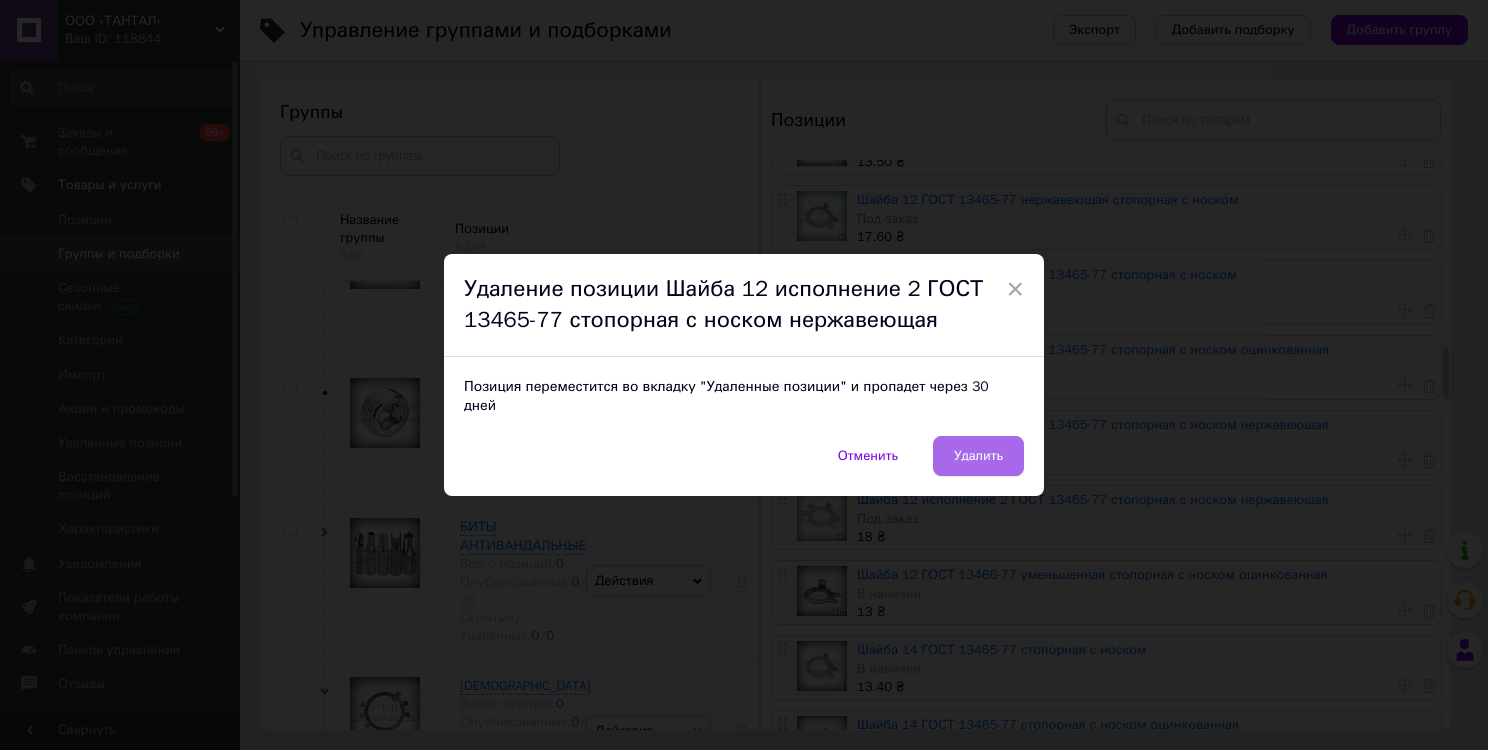 click on "Удалить" at bounding box center (978, 456) 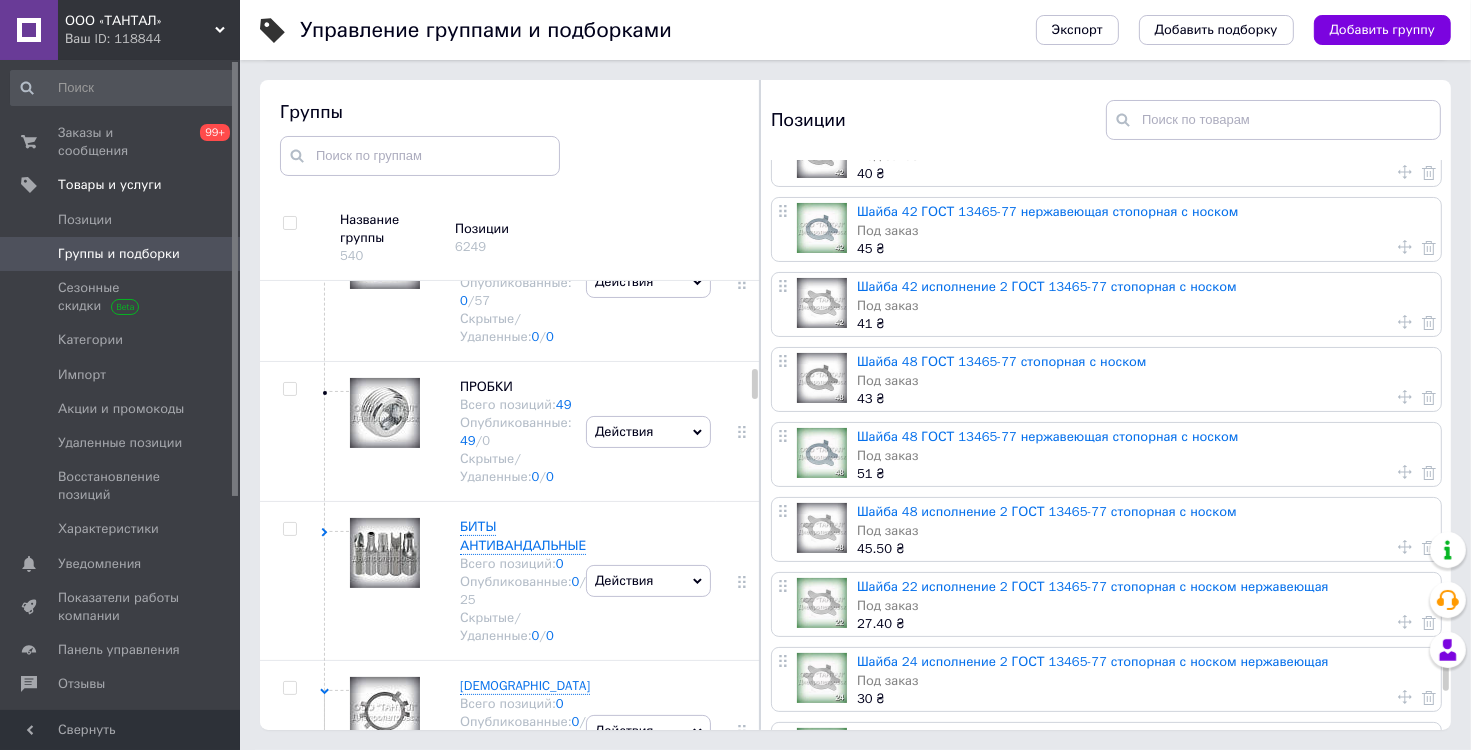 scroll, scrollTop: 5100, scrollLeft: 0, axis: vertical 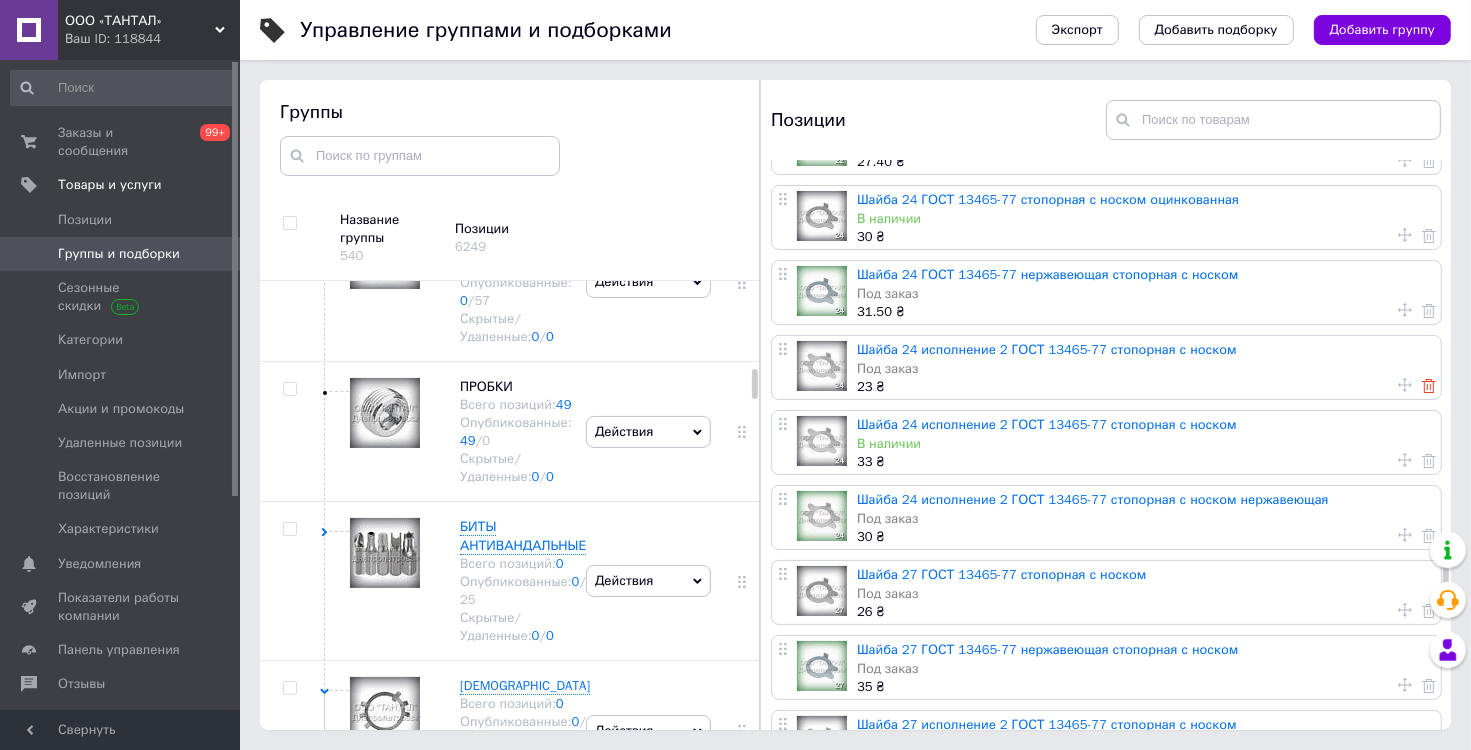 click 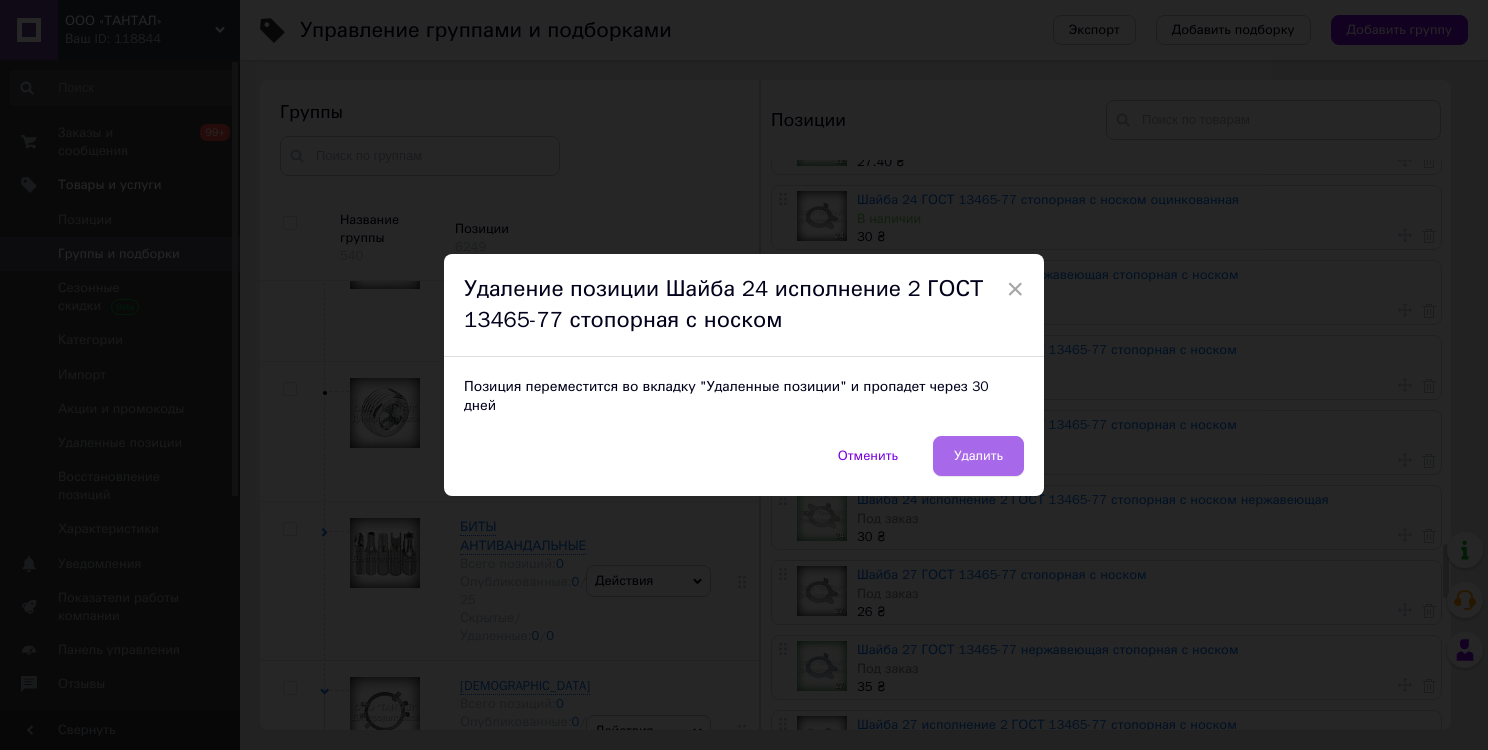 click on "Удалить" at bounding box center (978, 456) 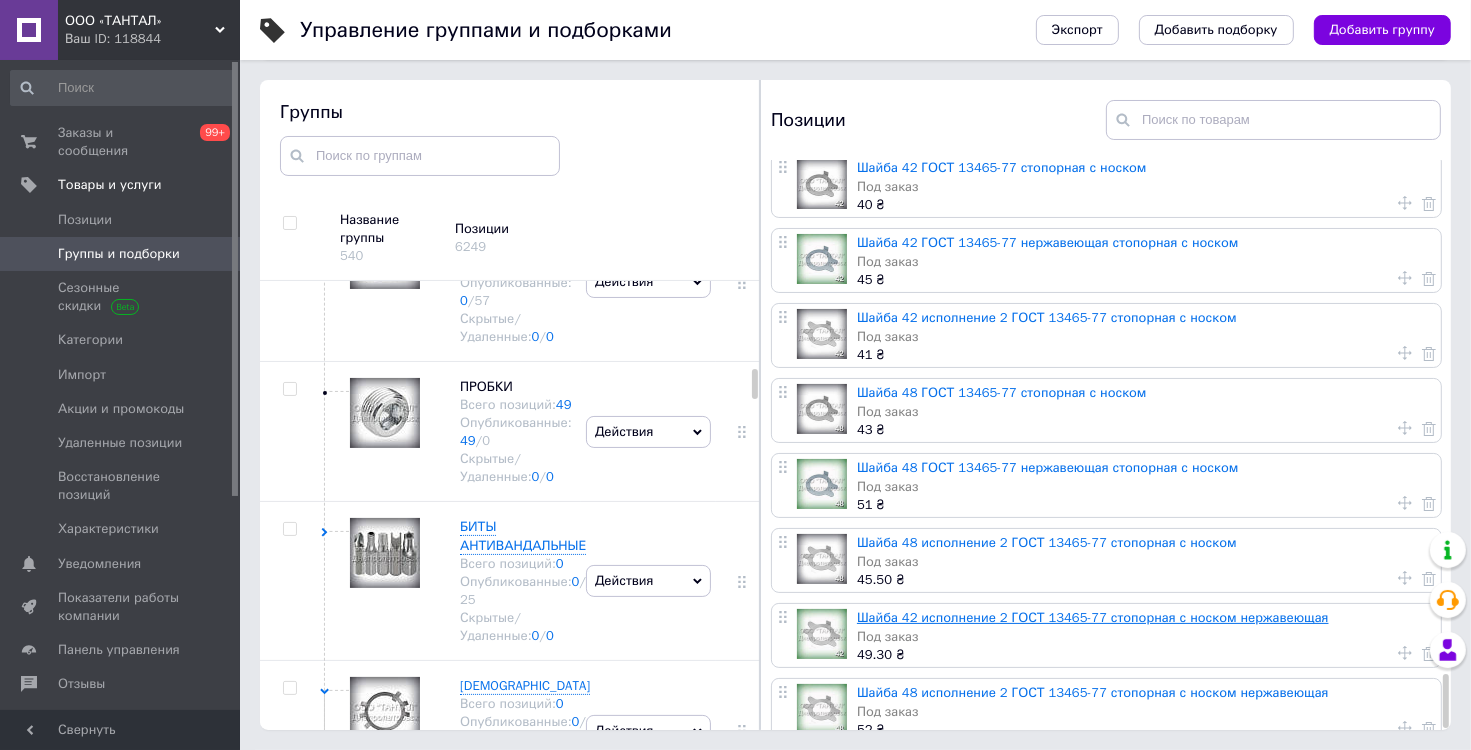 scroll, scrollTop: 5415, scrollLeft: 0, axis: vertical 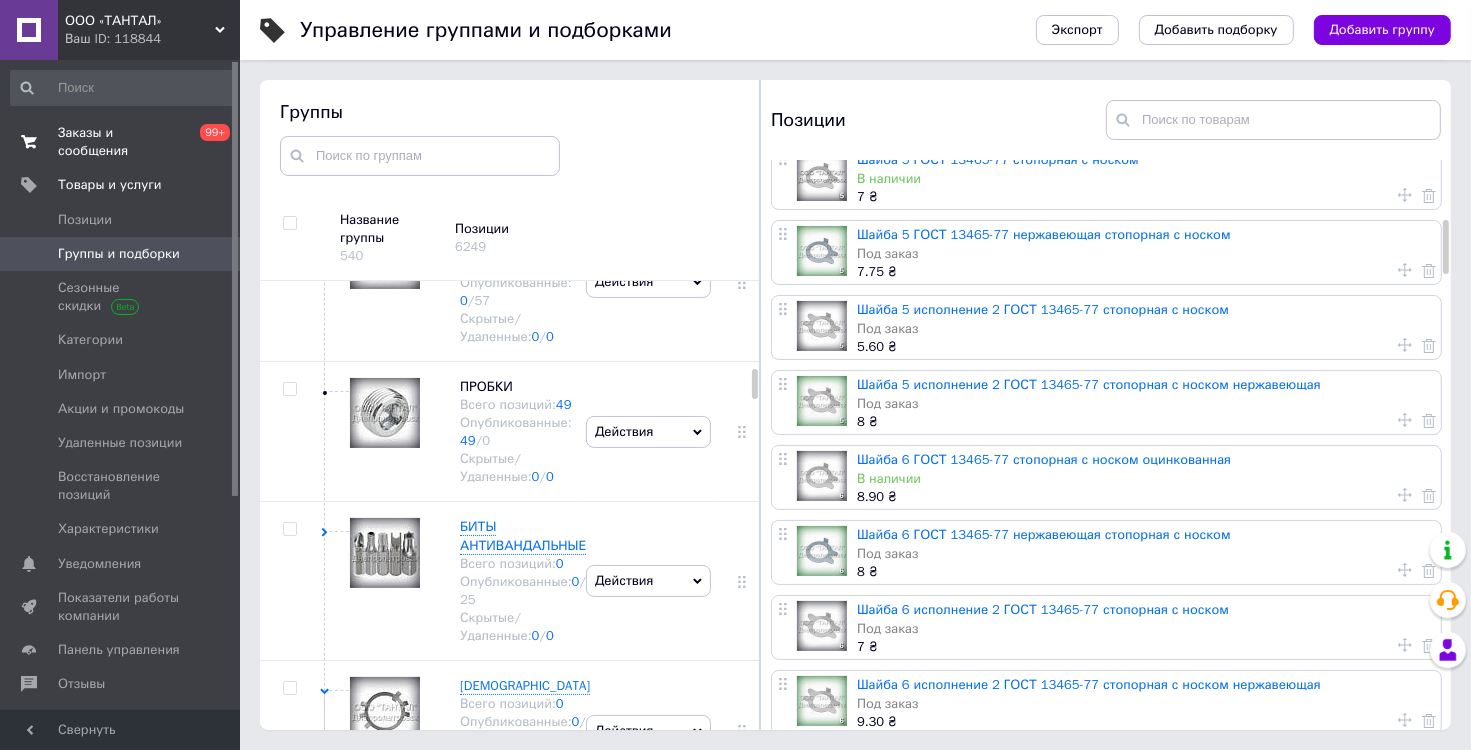 click on "Заказы и сообщения" at bounding box center (121, 142) 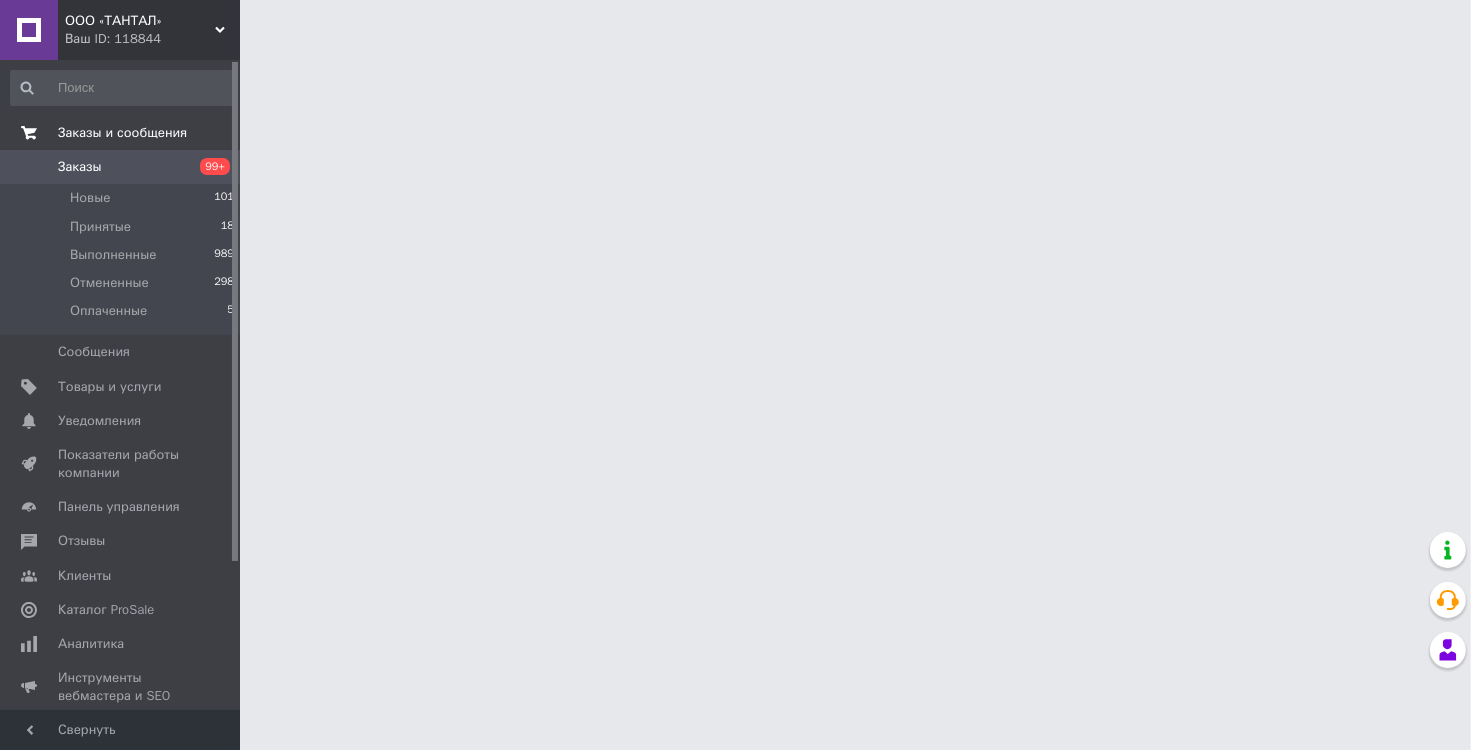 scroll, scrollTop: 0, scrollLeft: 0, axis: both 